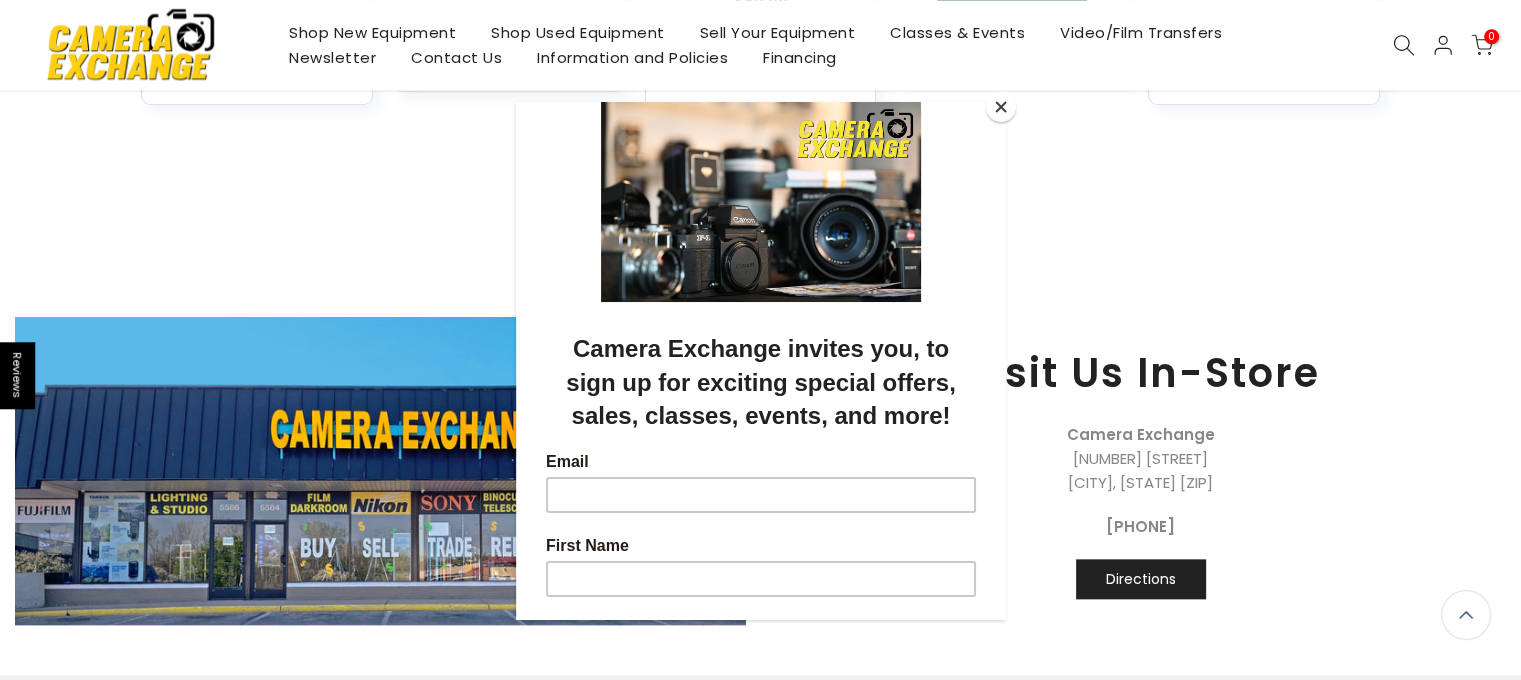 scroll, scrollTop: 2343, scrollLeft: 0, axis: vertical 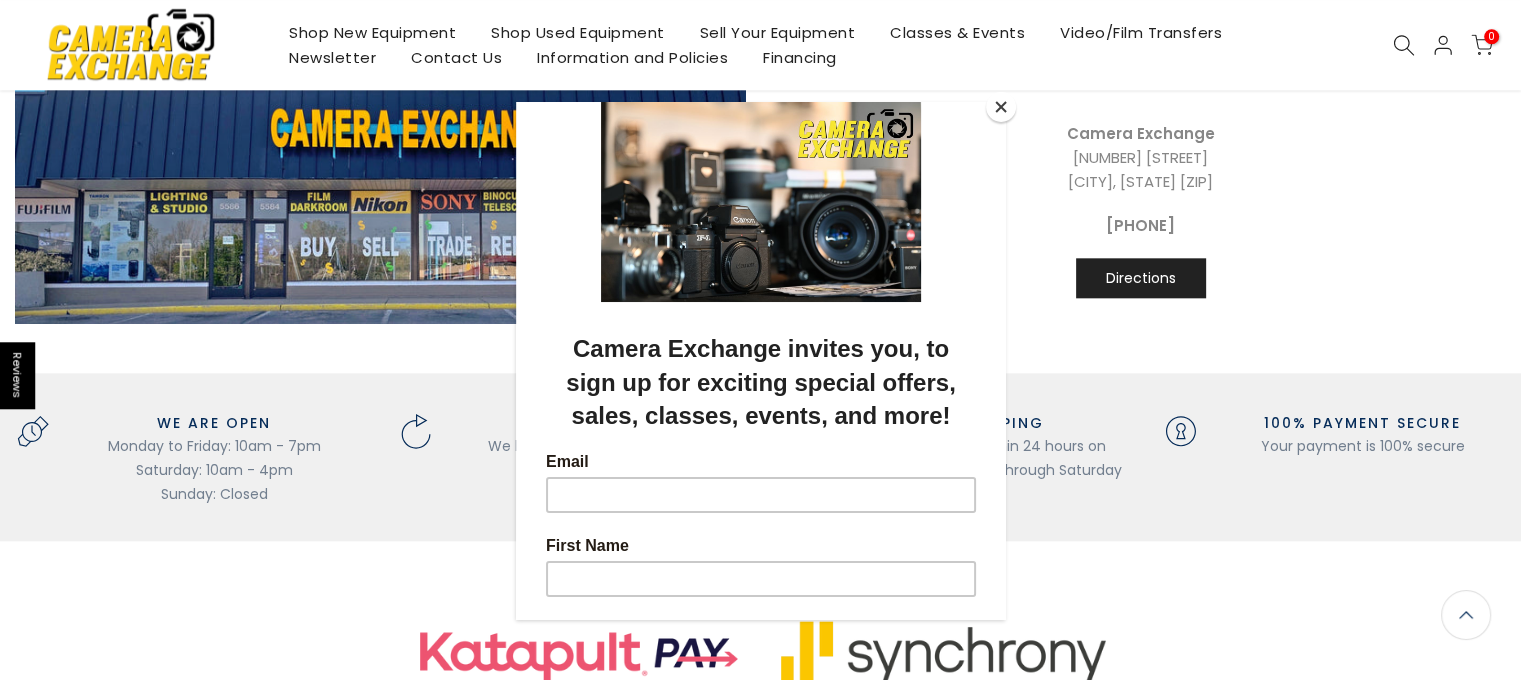 click at bounding box center (760, 340) 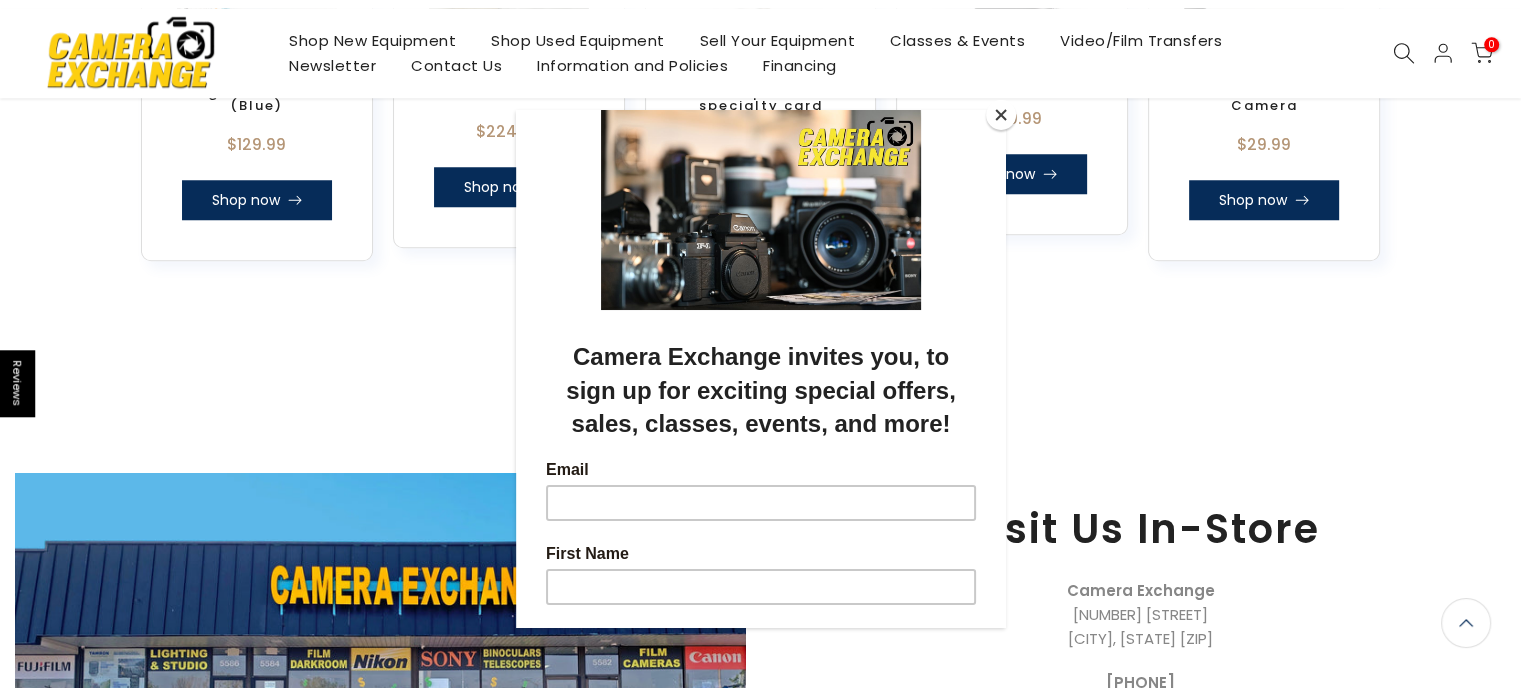 scroll, scrollTop: 1625, scrollLeft: 0, axis: vertical 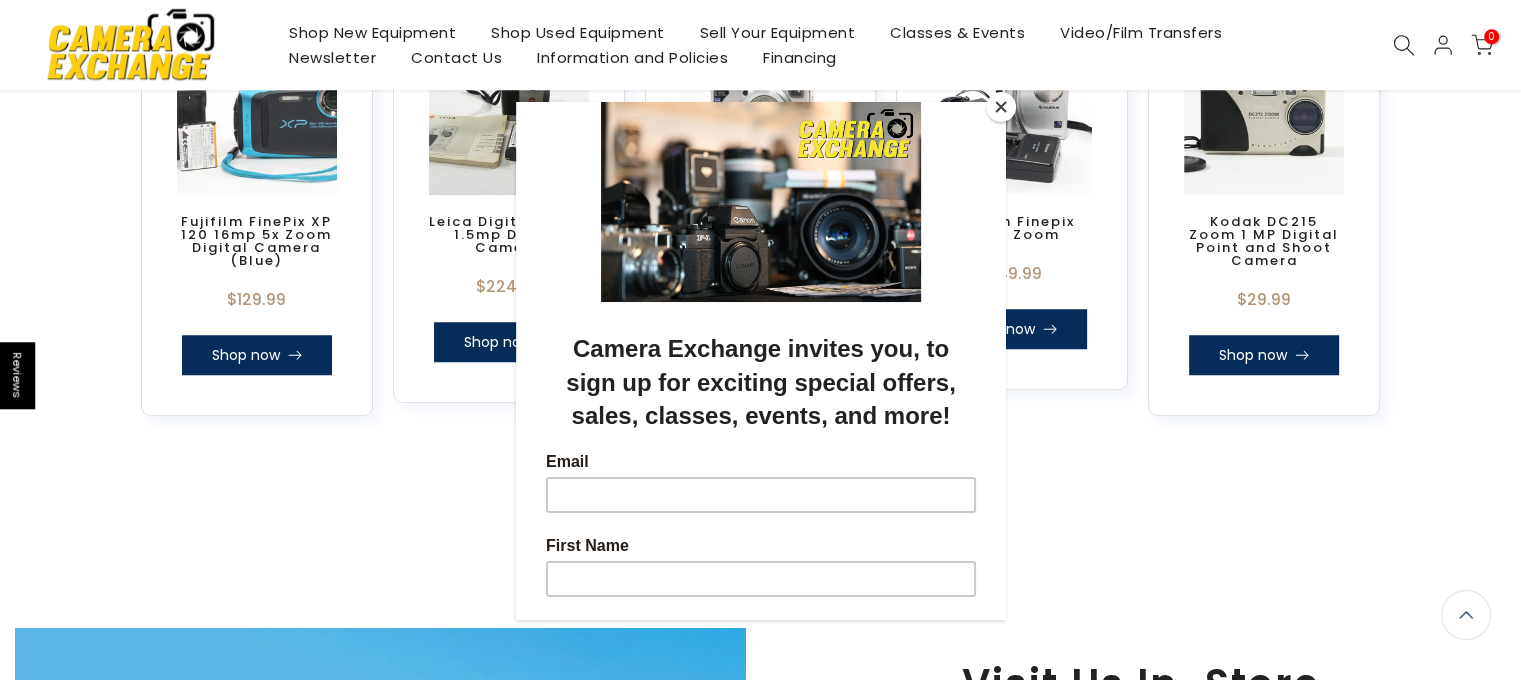 click at bounding box center [1001, 107] 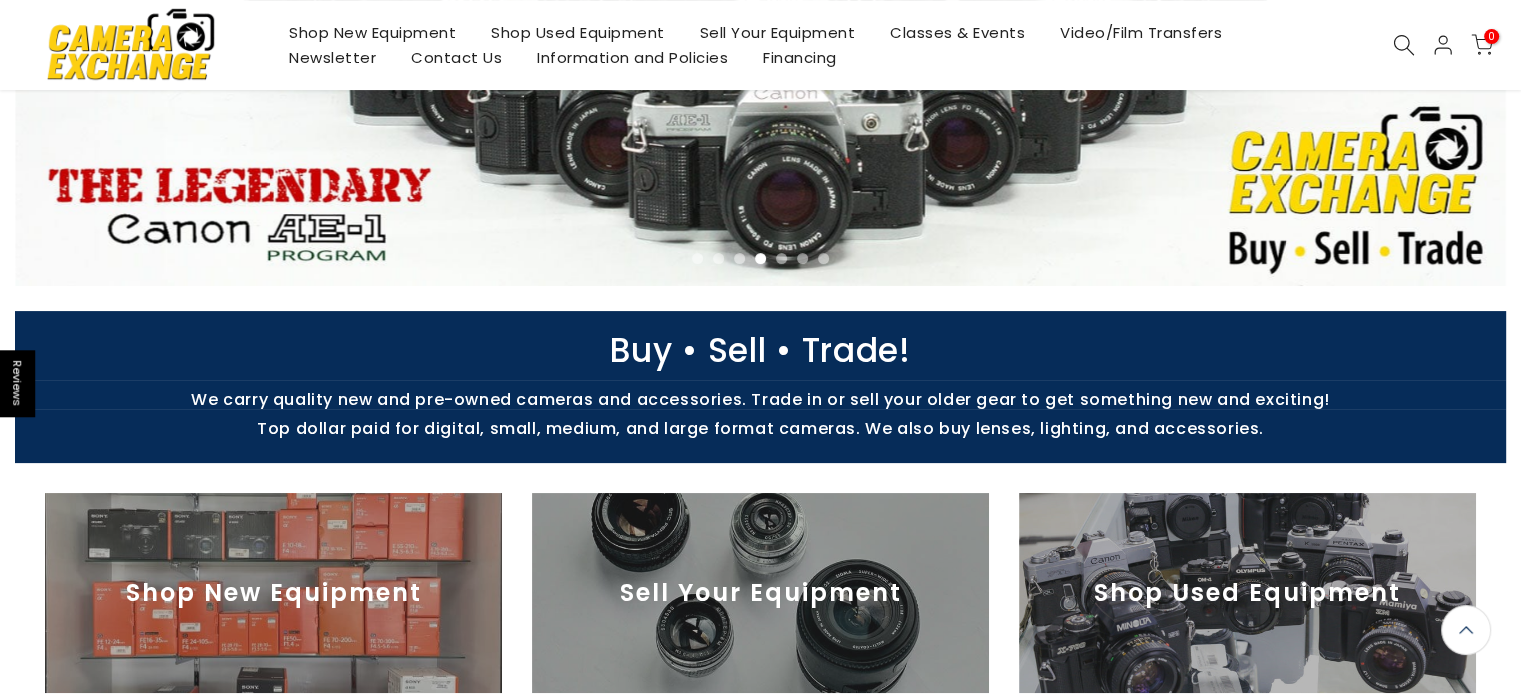 scroll, scrollTop: 0, scrollLeft: 0, axis: both 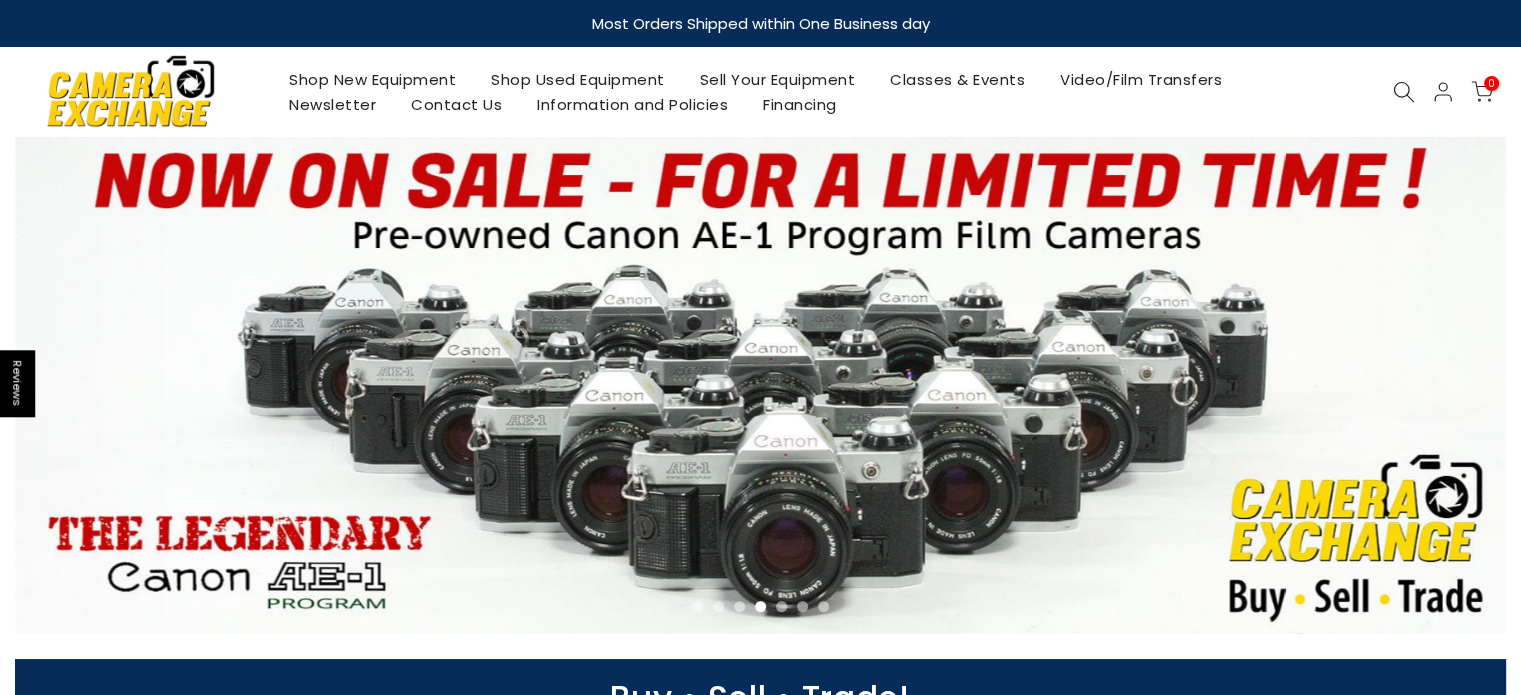 click on "Sell Your Equipment" at bounding box center (777, 79) 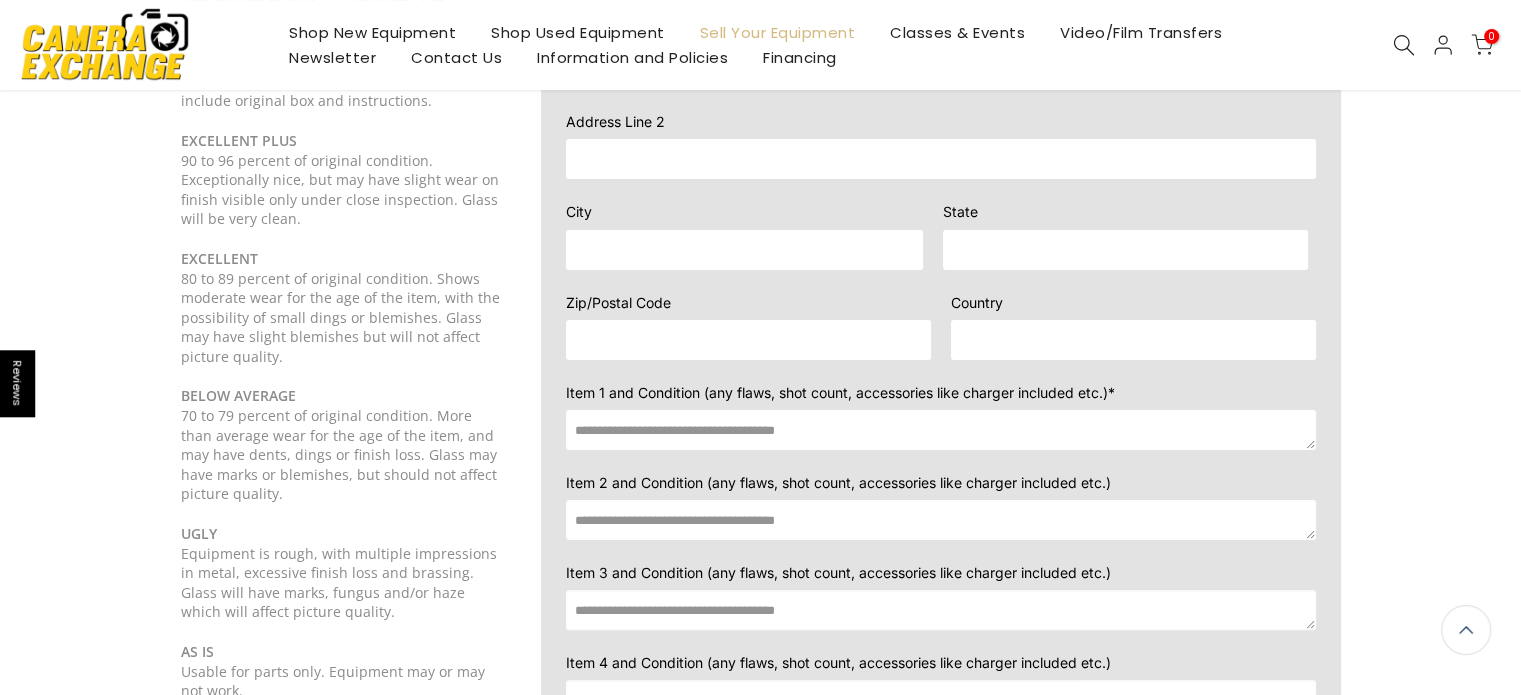 scroll, scrollTop: 397, scrollLeft: 0, axis: vertical 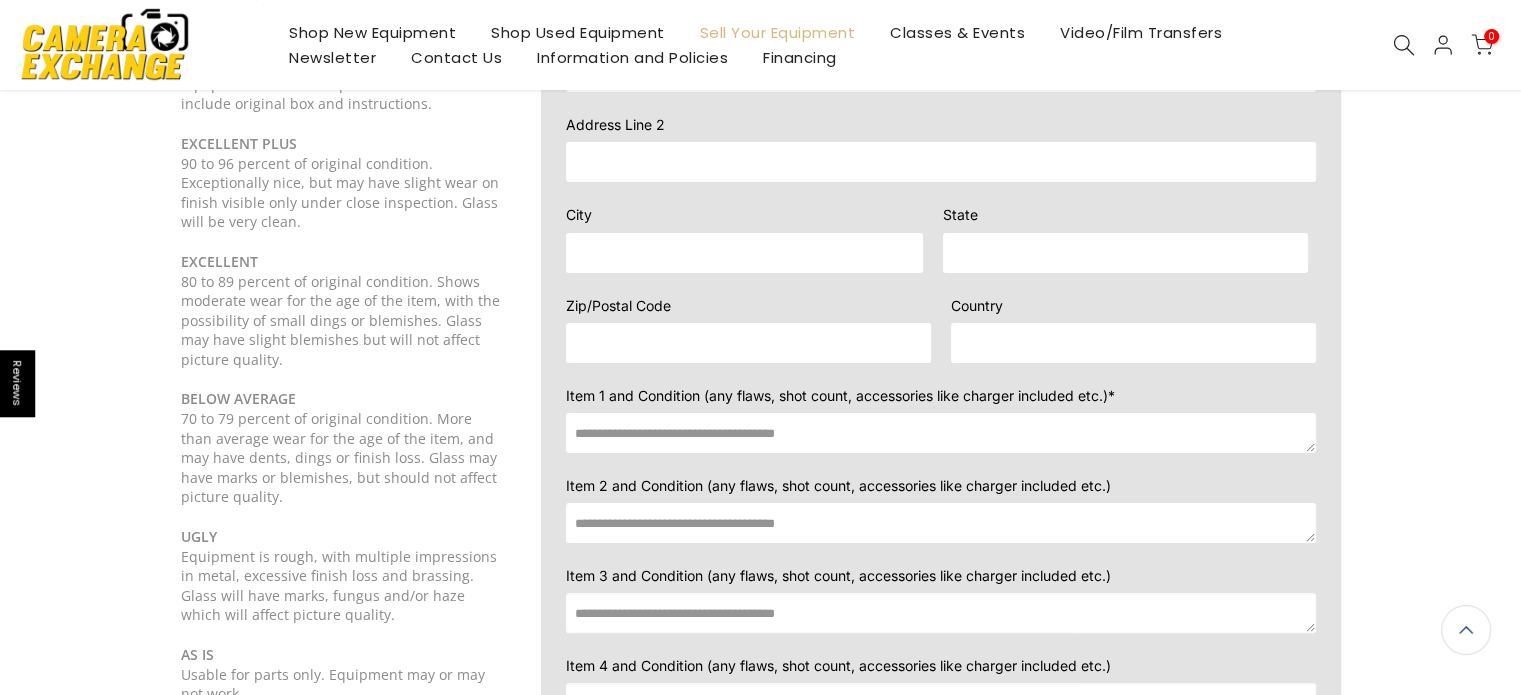 click at bounding box center (941, 433) 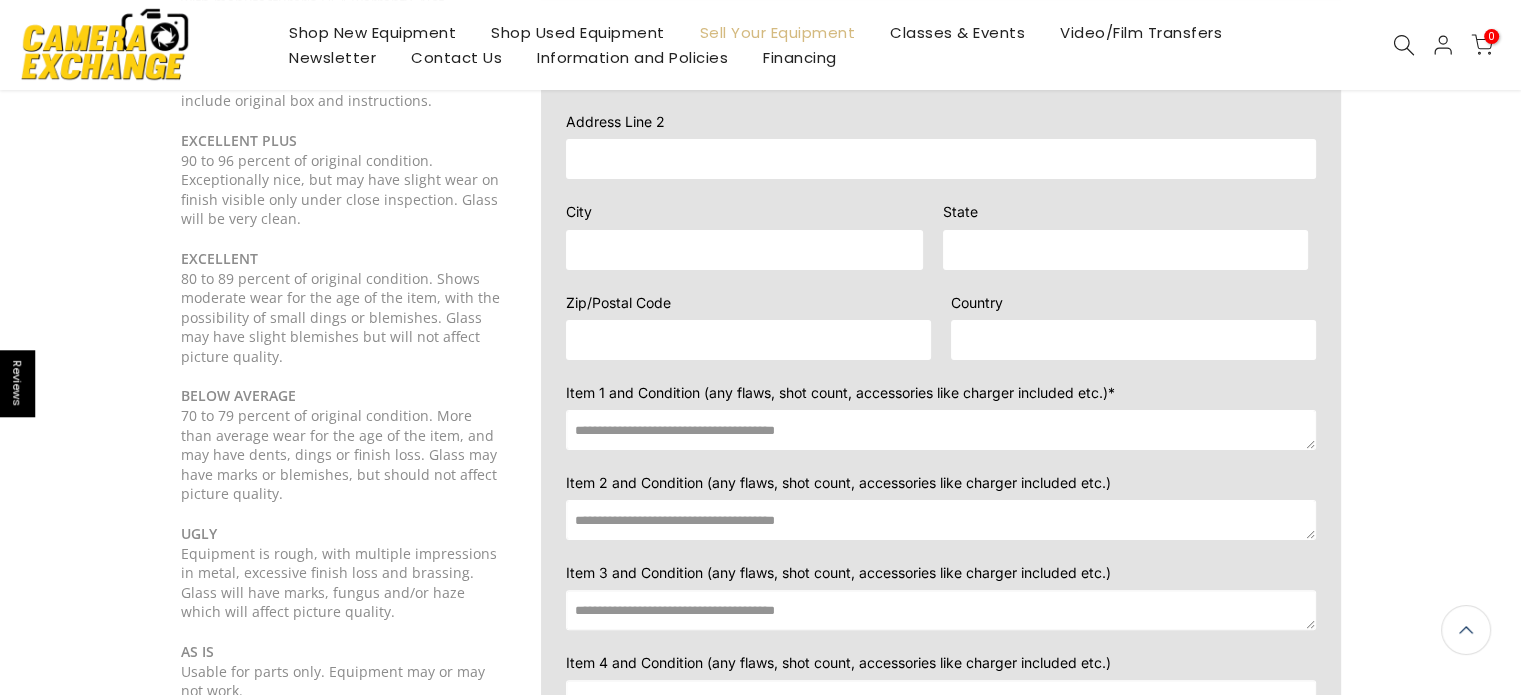 scroll, scrollTop: 397, scrollLeft: 0, axis: vertical 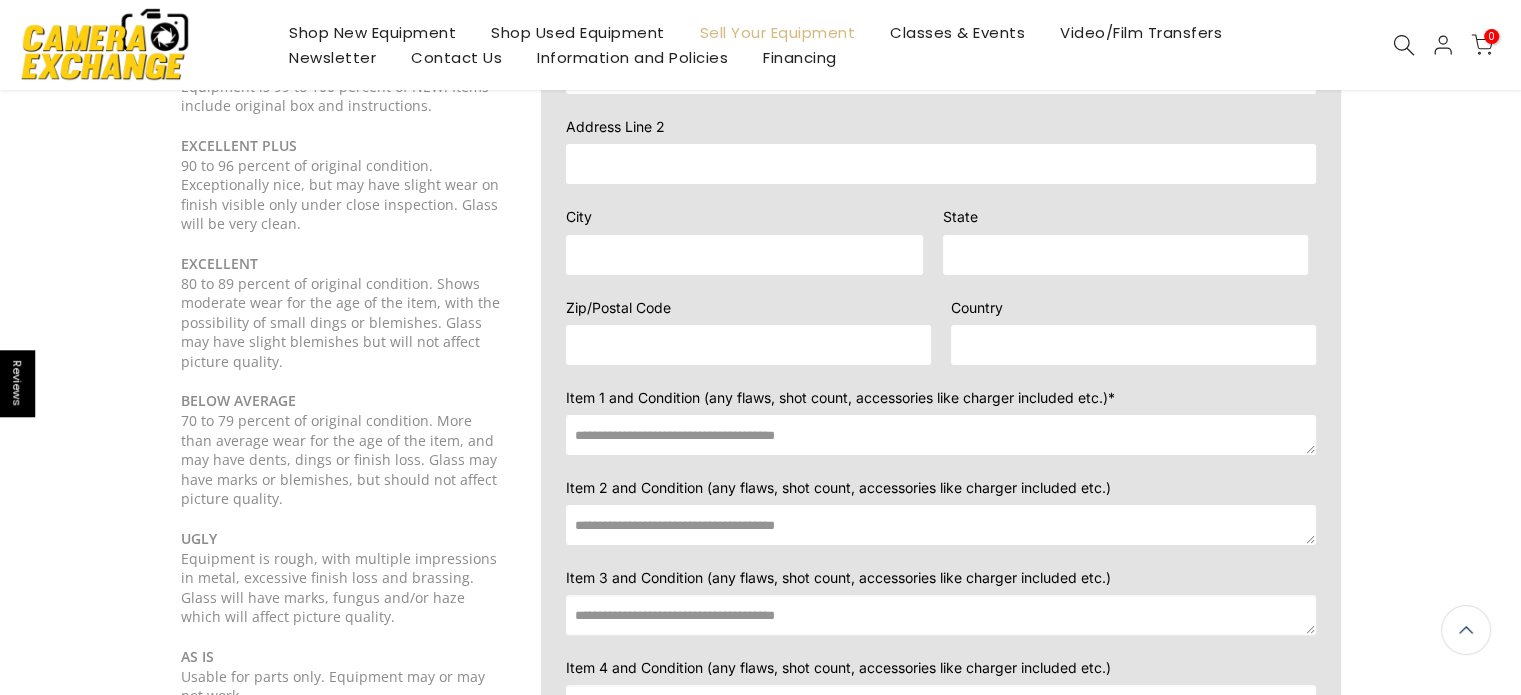 paste on "**********" 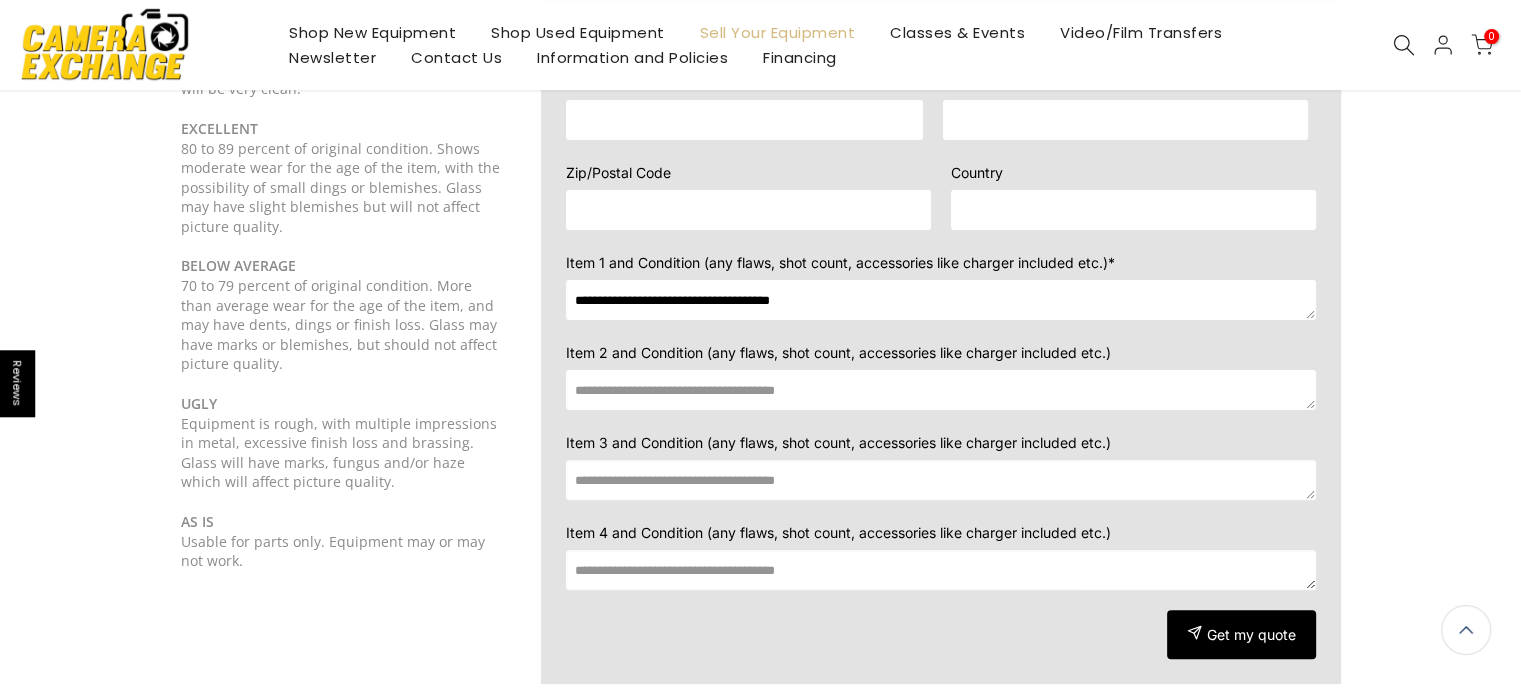 scroll, scrollTop: 531, scrollLeft: 0, axis: vertical 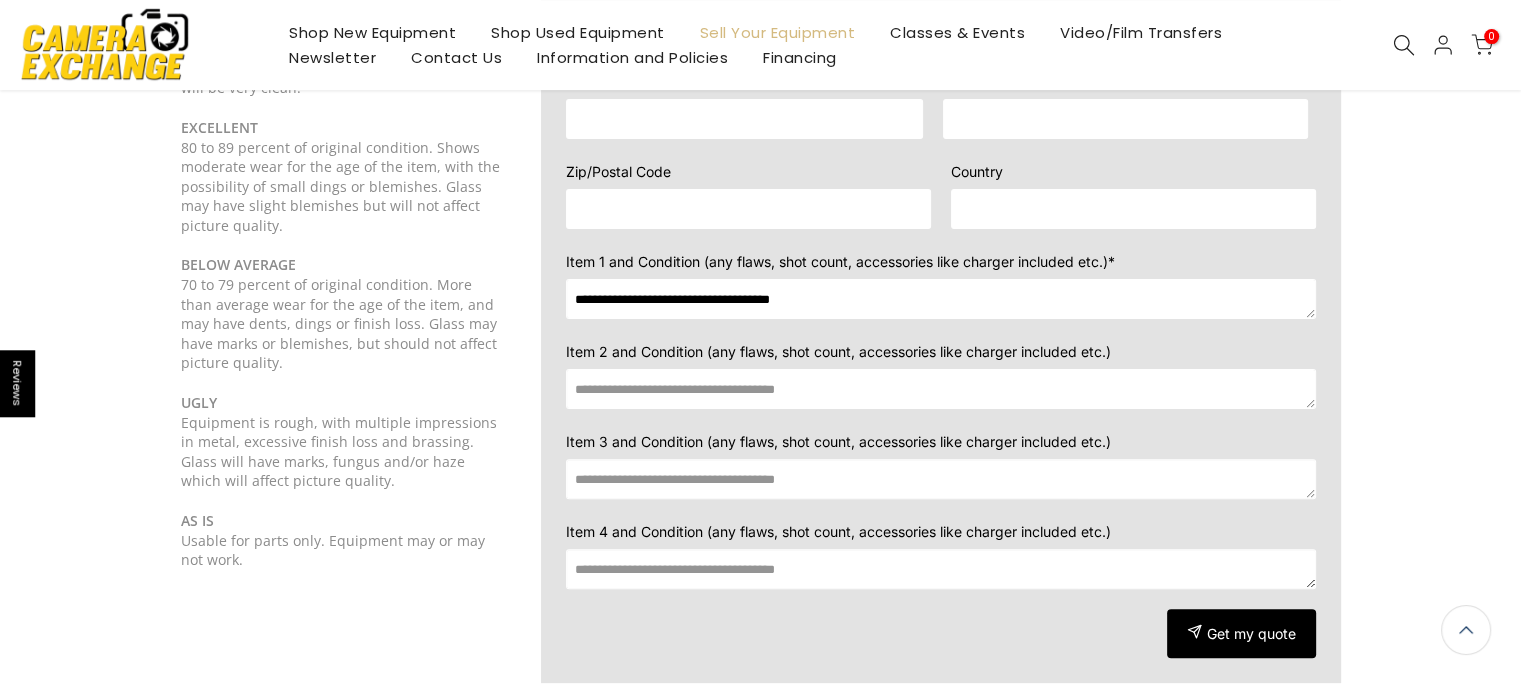type on "**********" 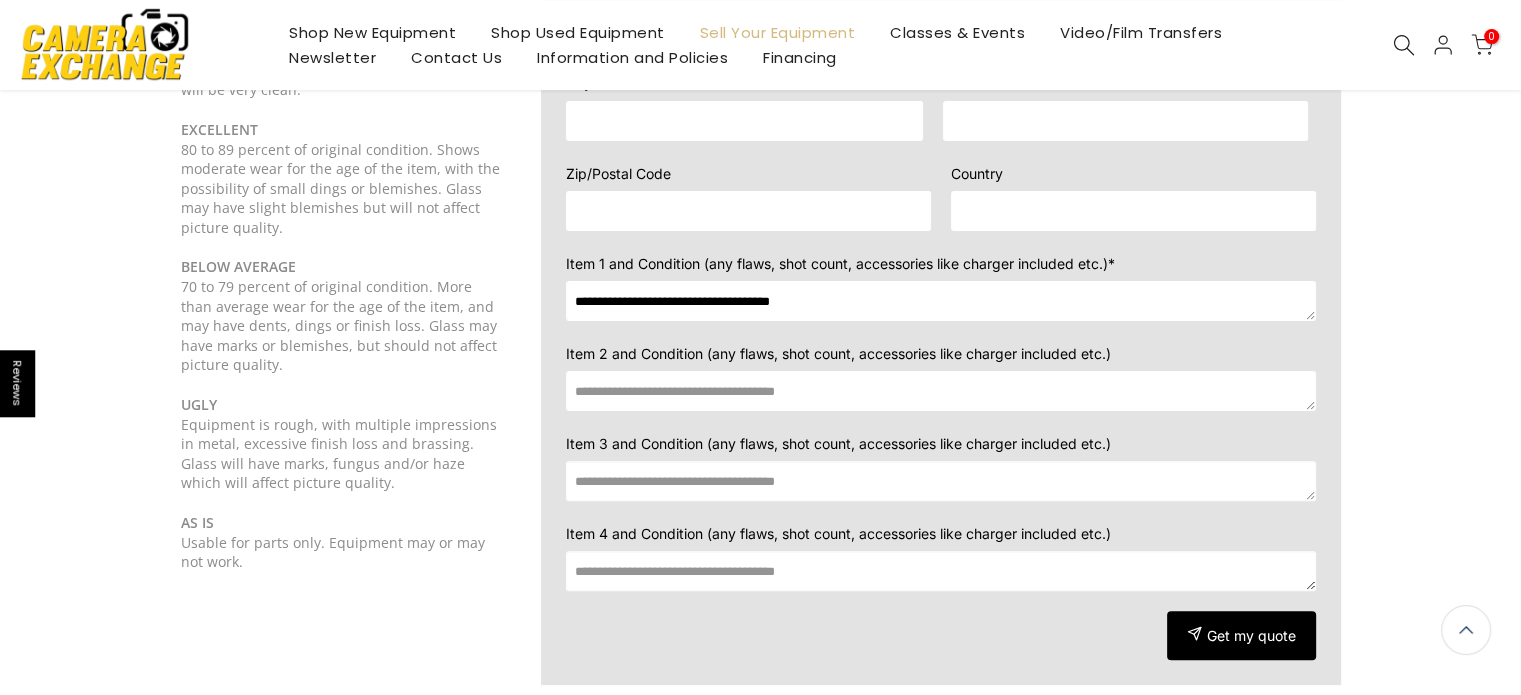 scroll, scrollTop: 532, scrollLeft: 0, axis: vertical 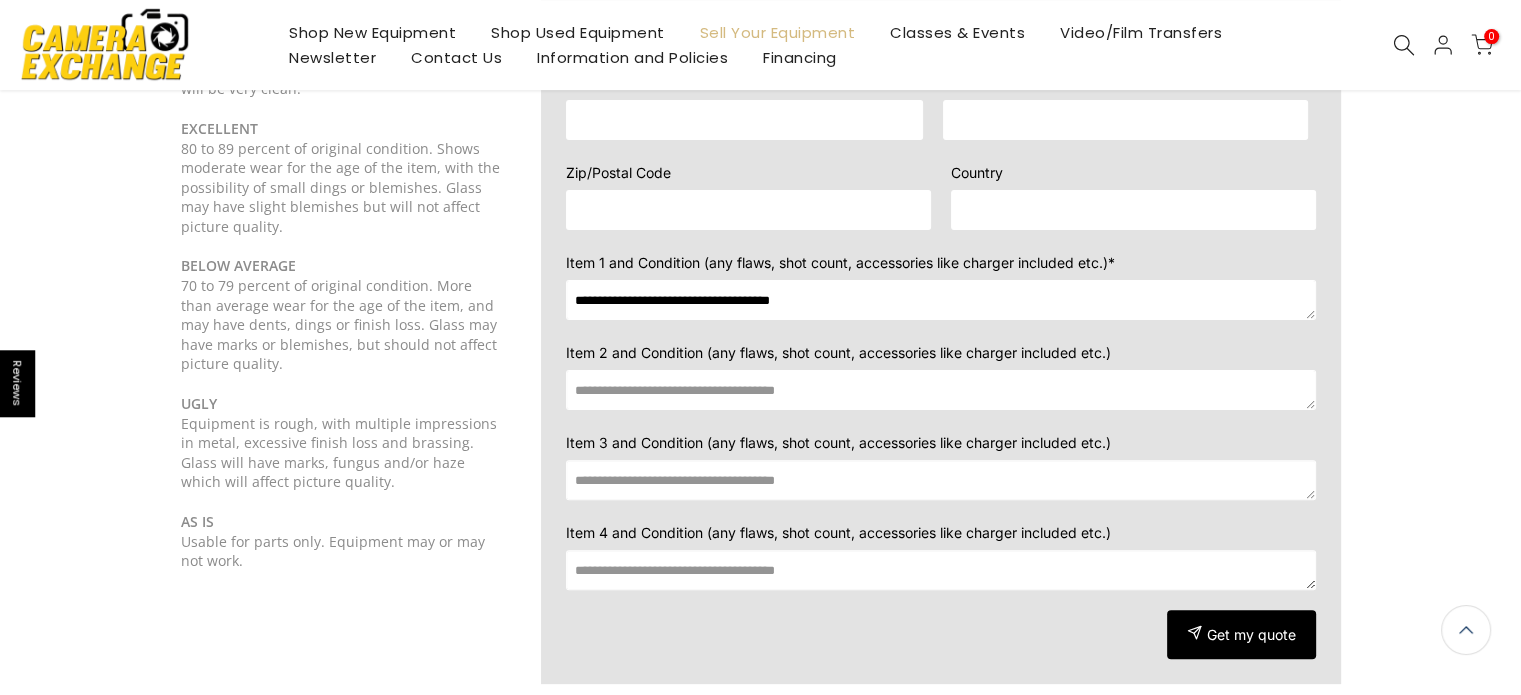 paste on "**********" 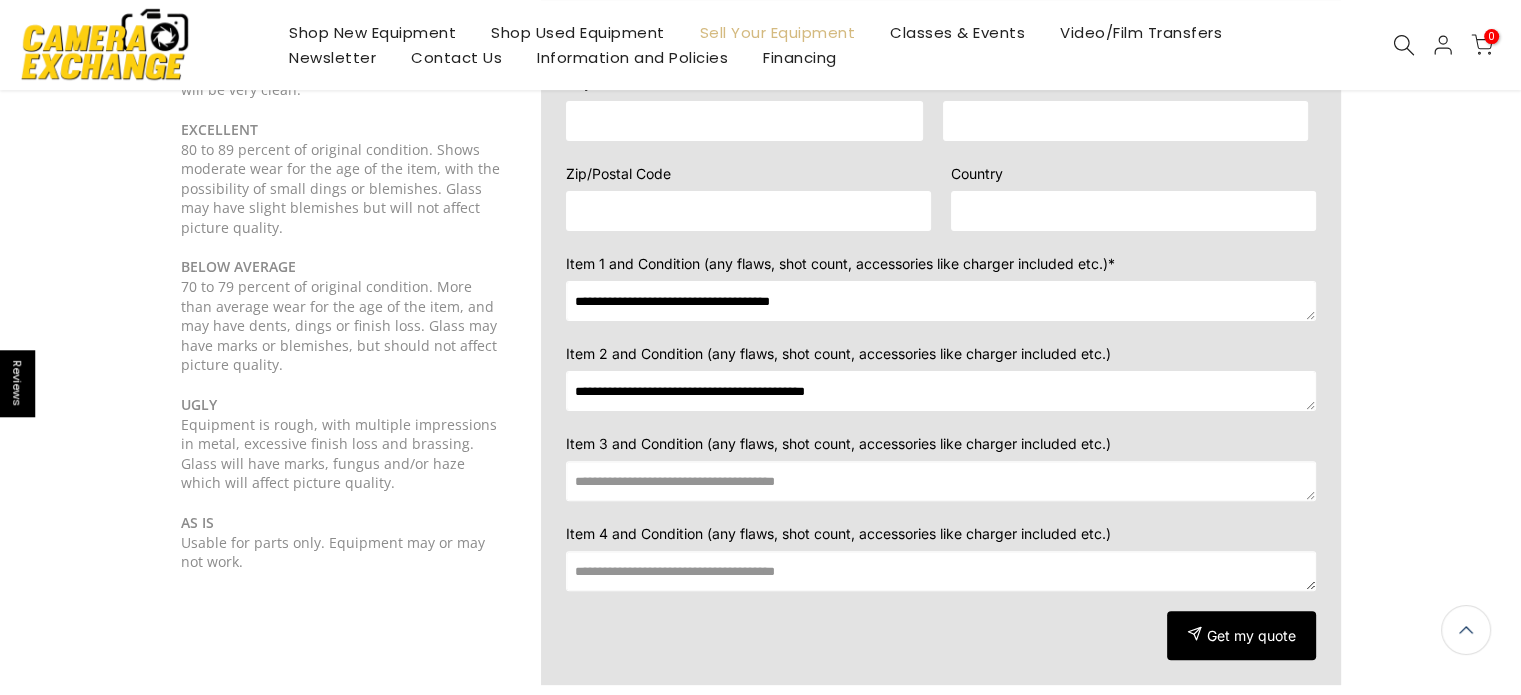 scroll, scrollTop: 532, scrollLeft: 0, axis: vertical 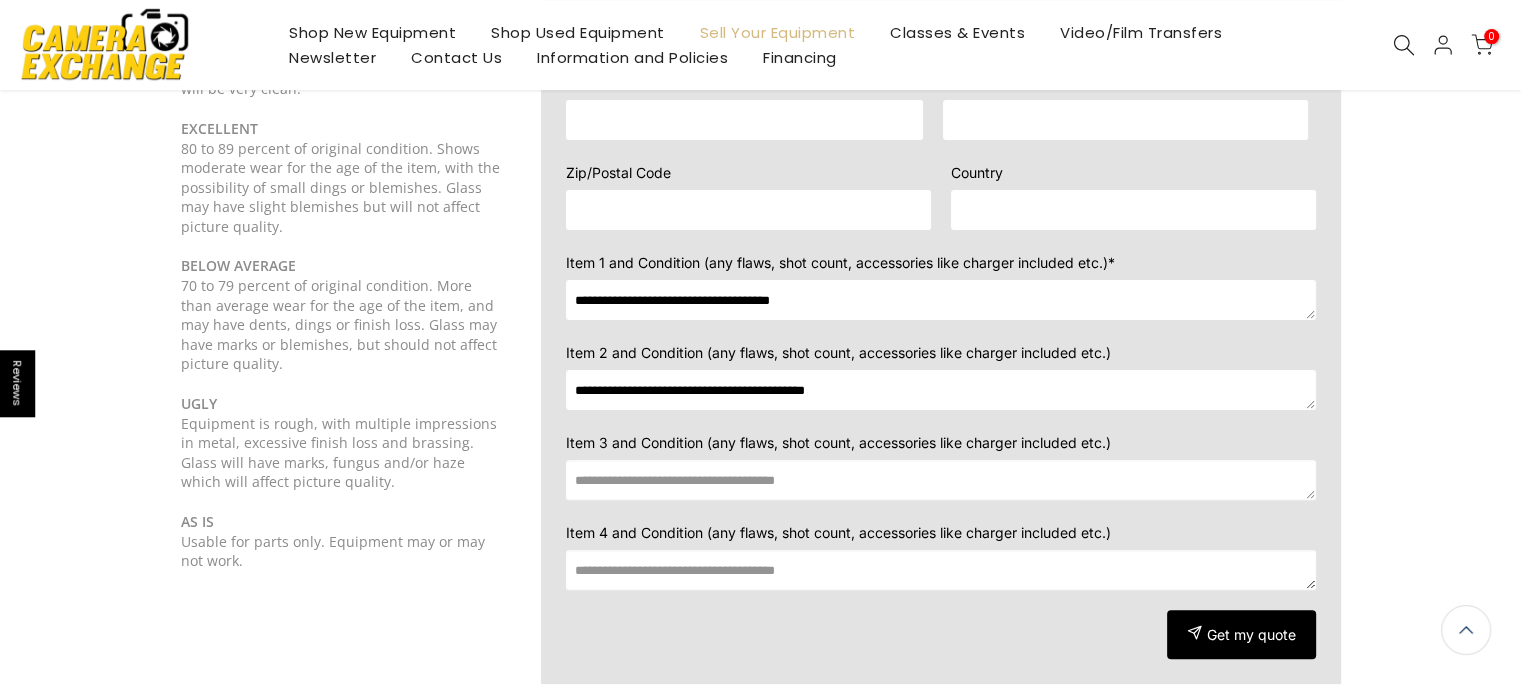 type on "**********" 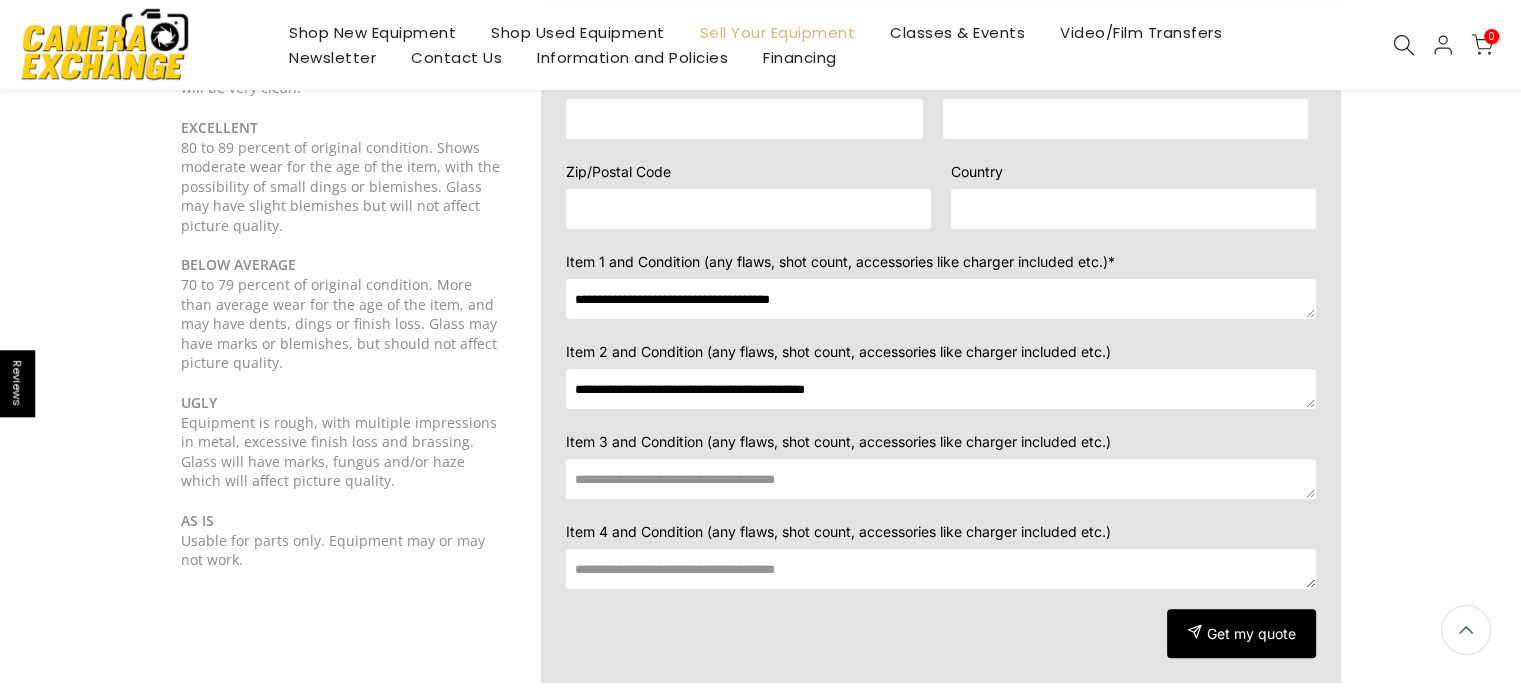 paste on "**********" 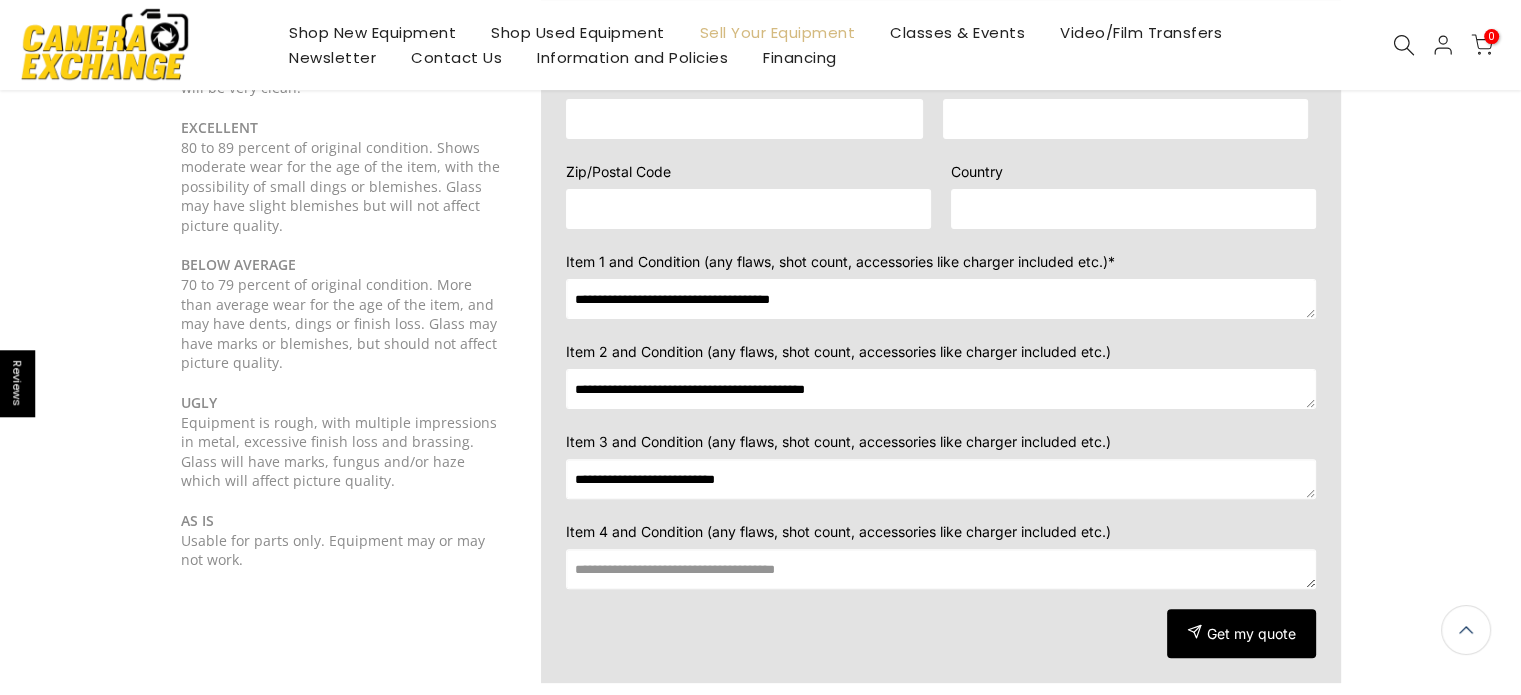 type on "**********" 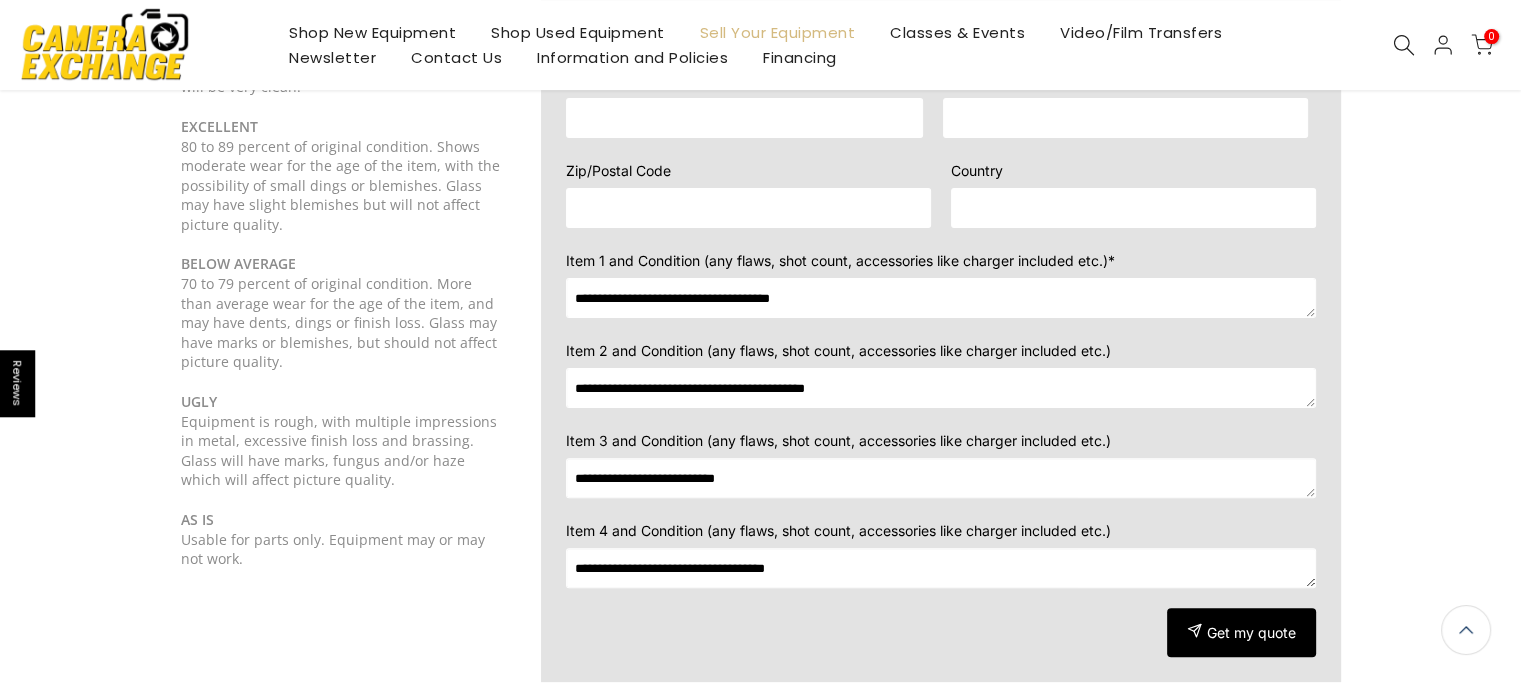 scroll, scrollTop: 531, scrollLeft: 0, axis: vertical 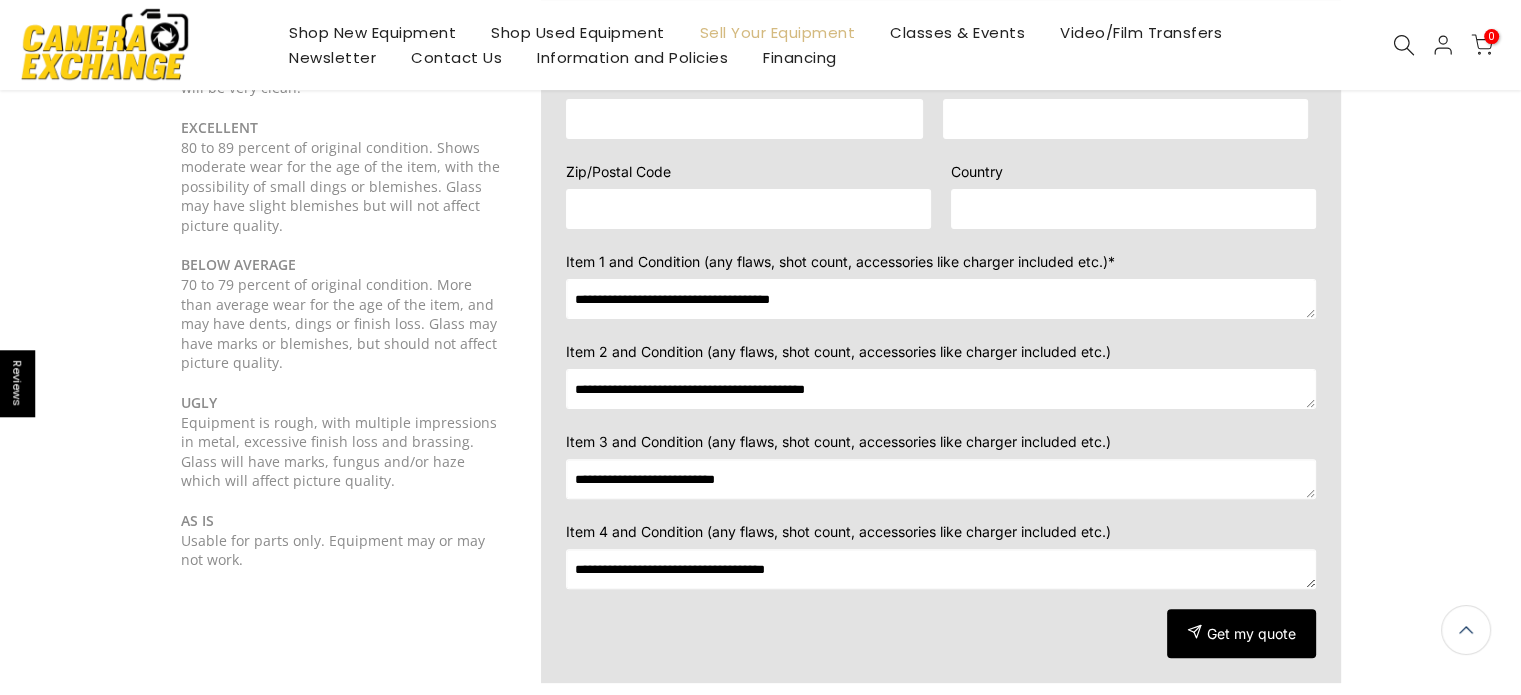 click on "**********" at bounding box center [941, 569] 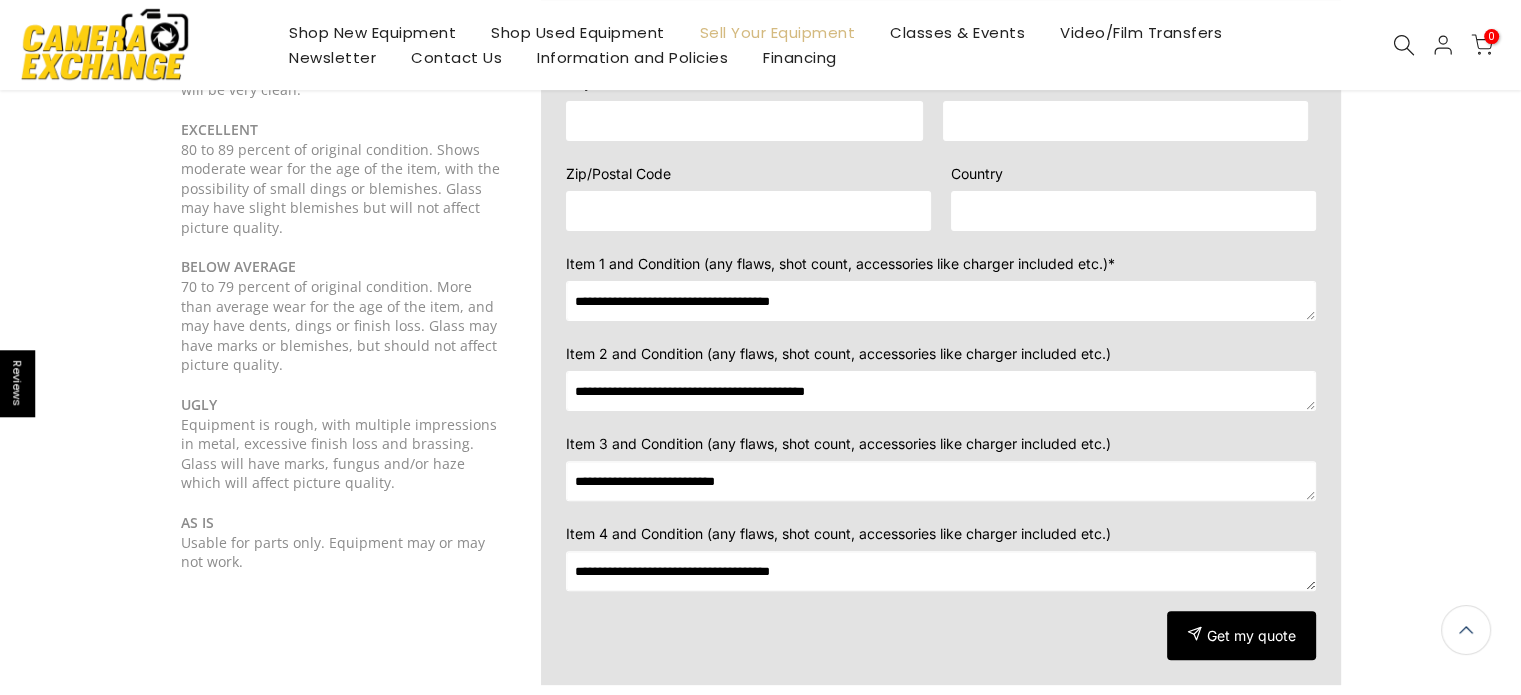 scroll, scrollTop: 532, scrollLeft: 0, axis: vertical 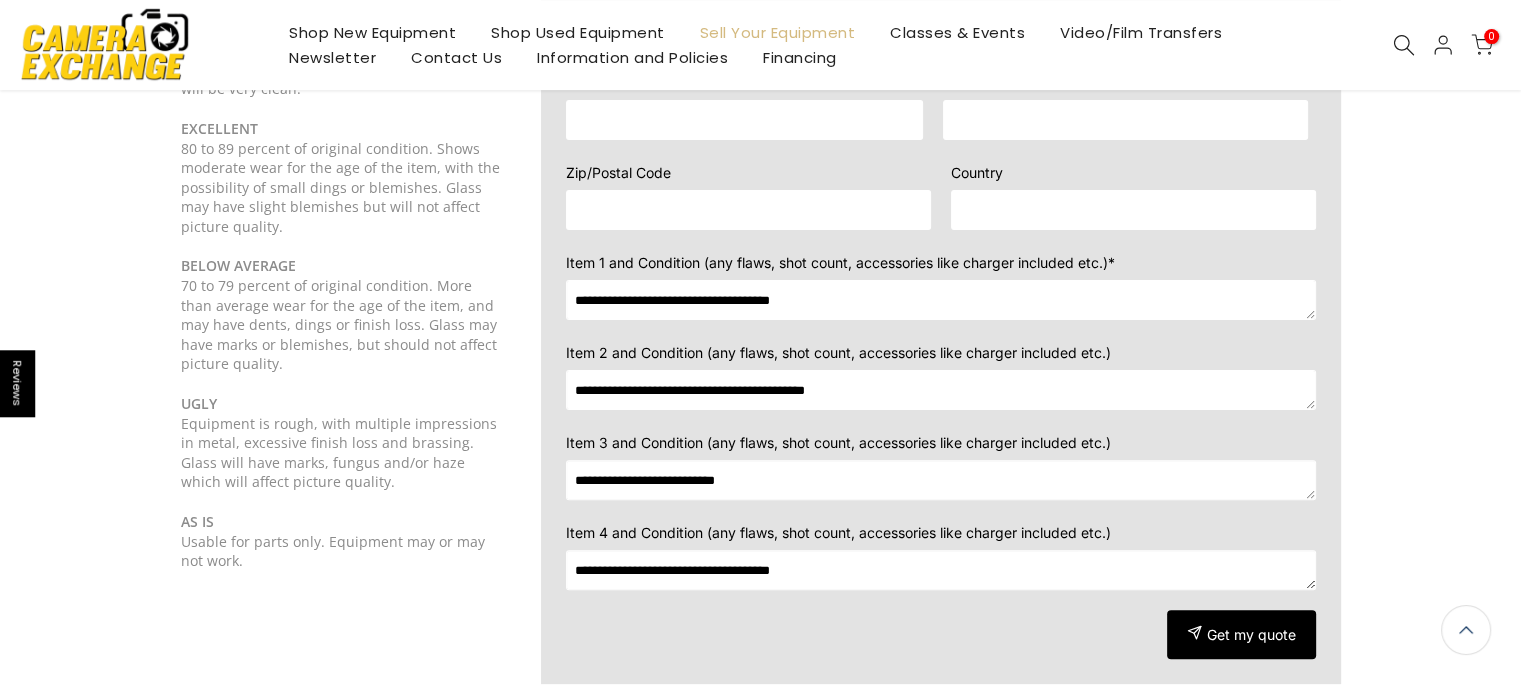 click on "**********" at bounding box center (941, 570) 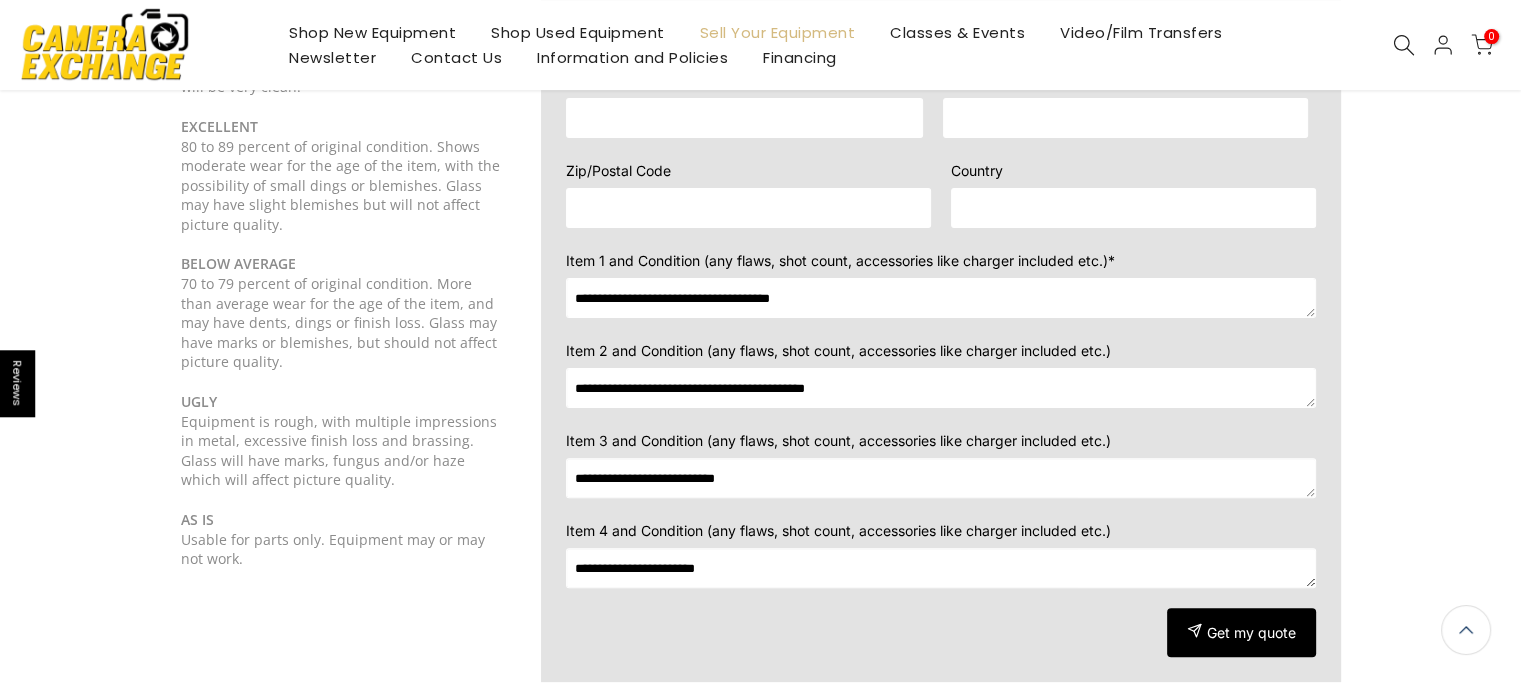 scroll, scrollTop: 531, scrollLeft: 0, axis: vertical 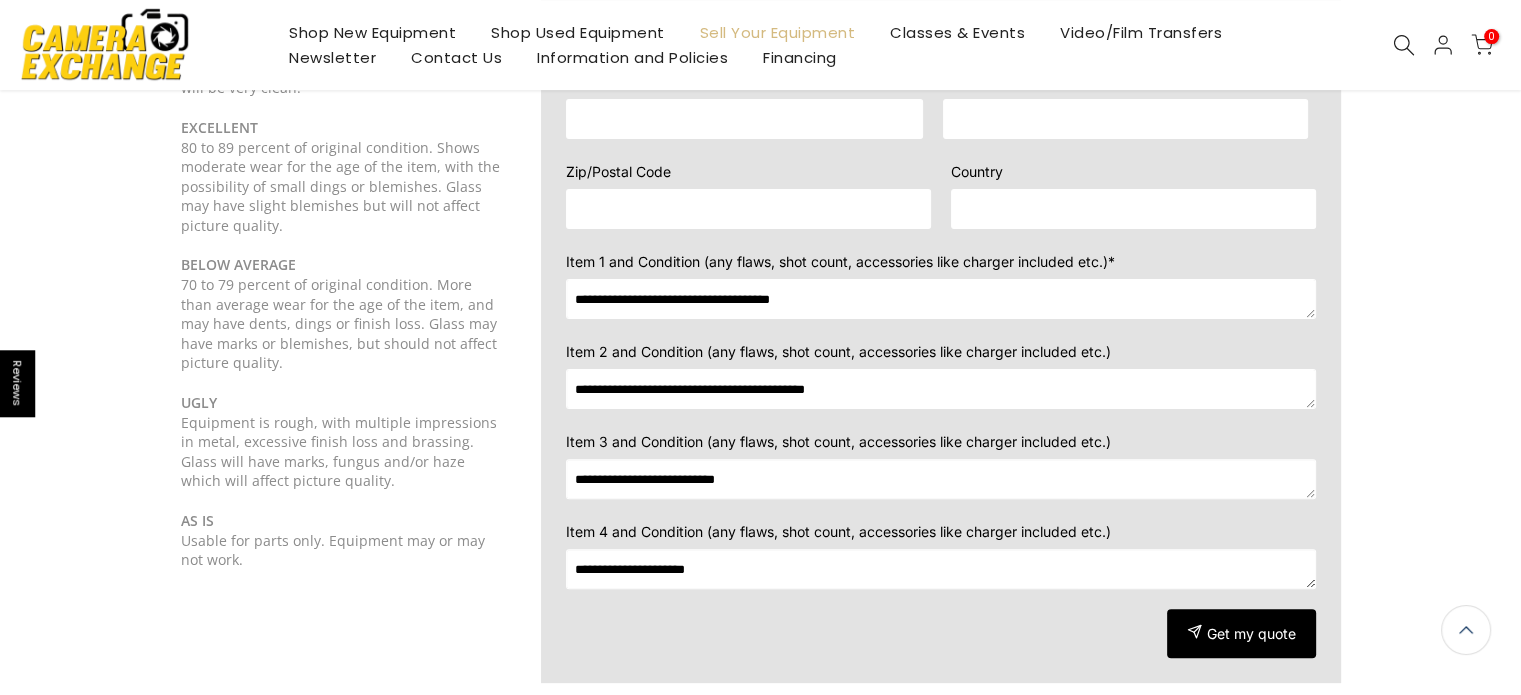 click on "**********" at bounding box center [941, 569] 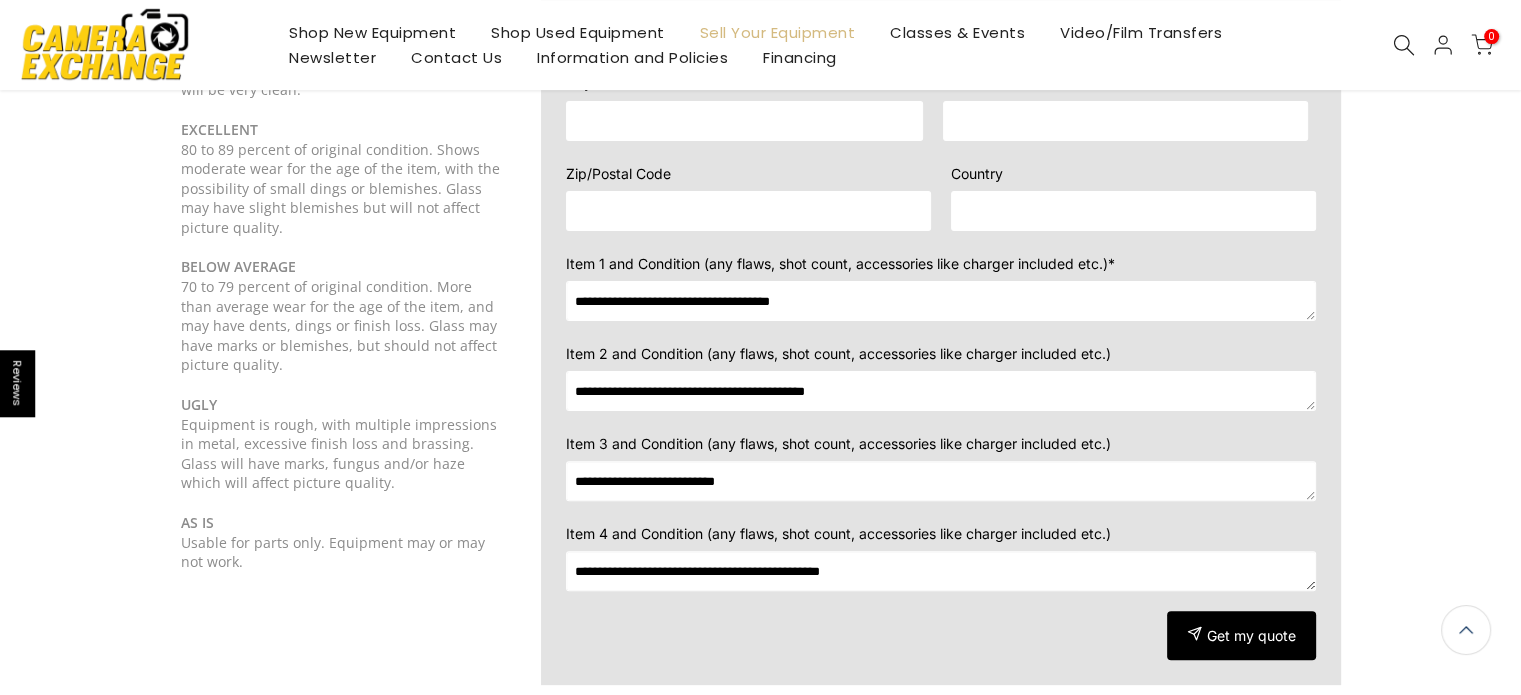 scroll, scrollTop: 532, scrollLeft: 0, axis: vertical 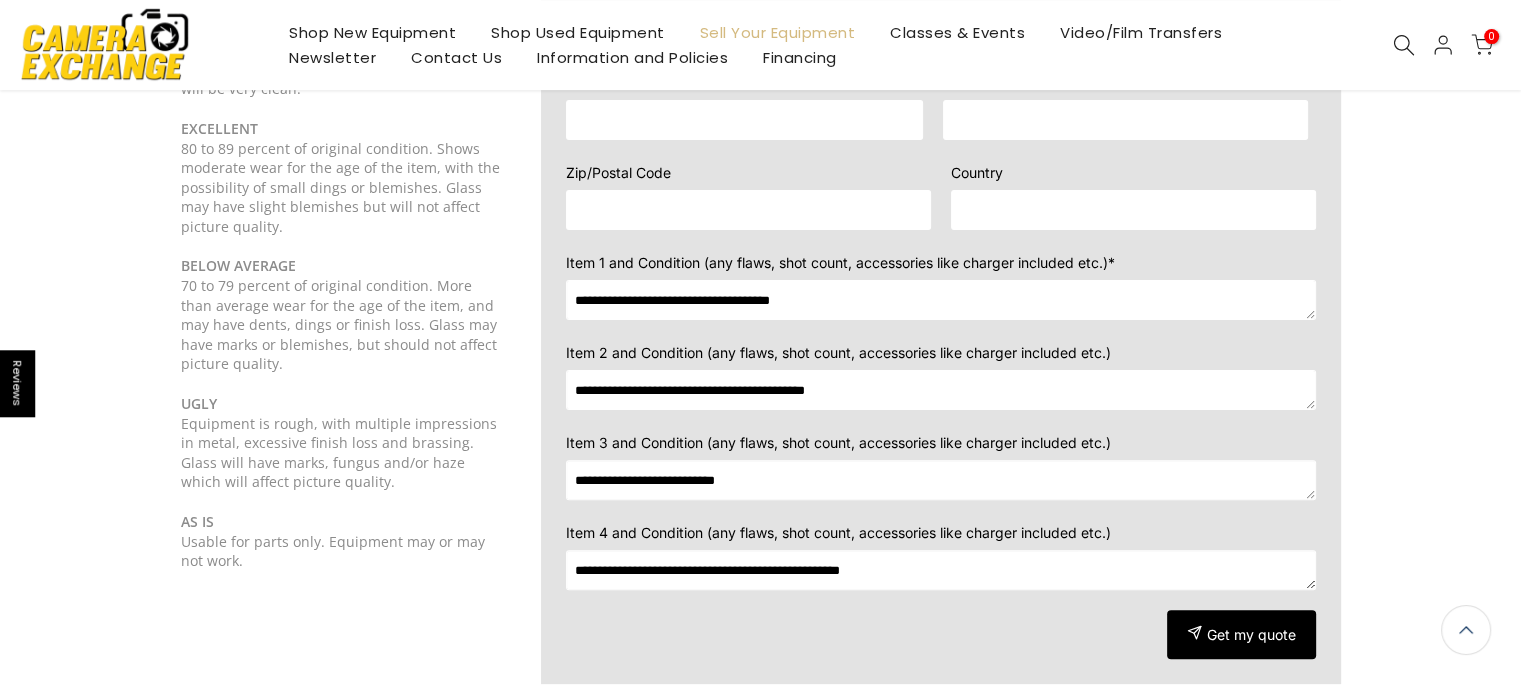 click on "**********" at bounding box center (941, 570) 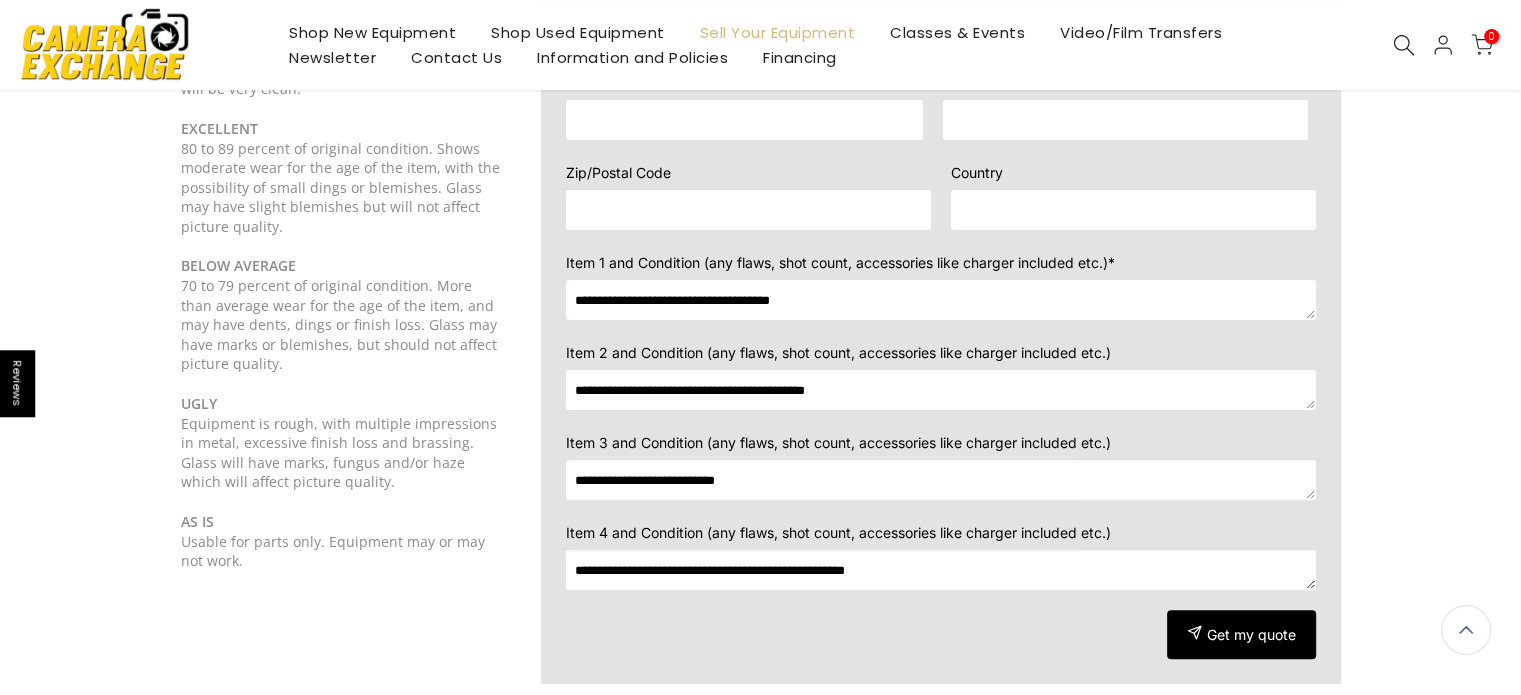 click on "**********" at bounding box center [941, 570] 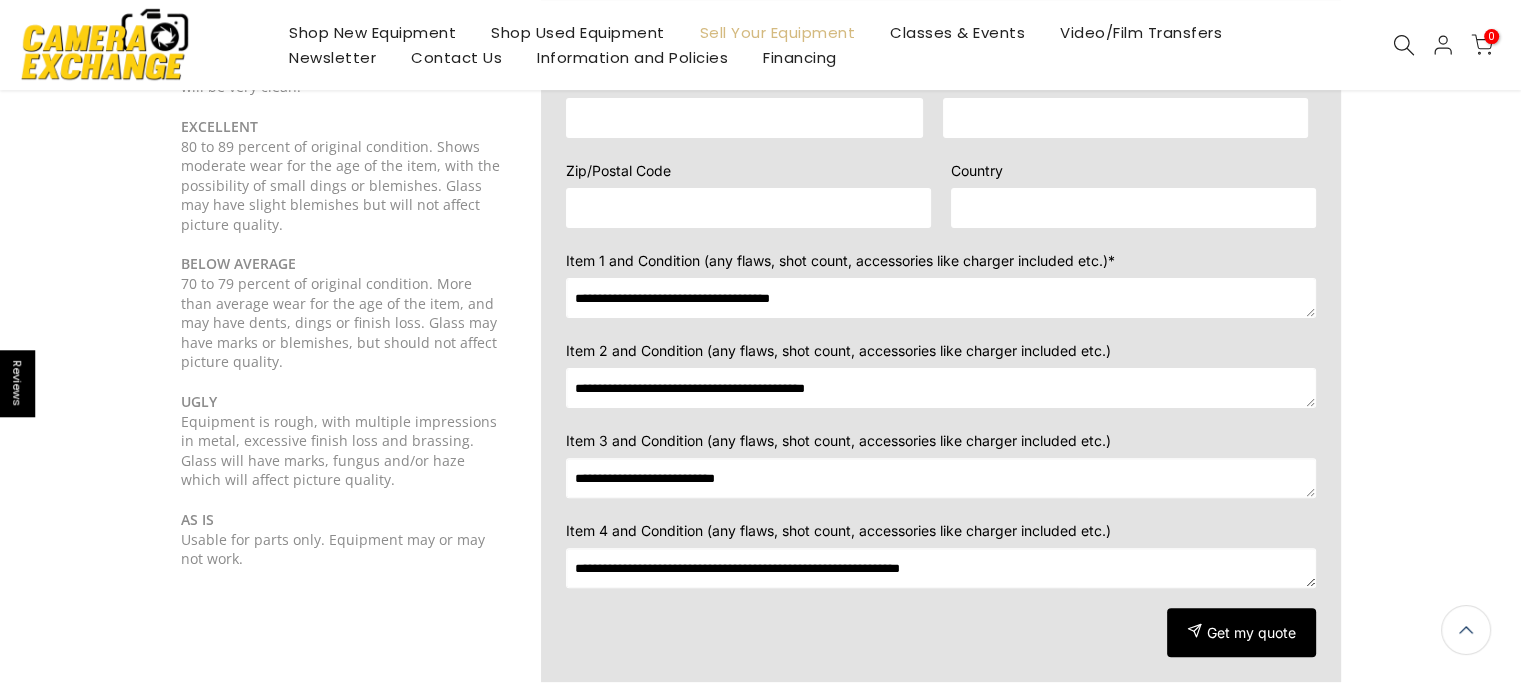 scroll, scrollTop: 531, scrollLeft: 0, axis: vertical 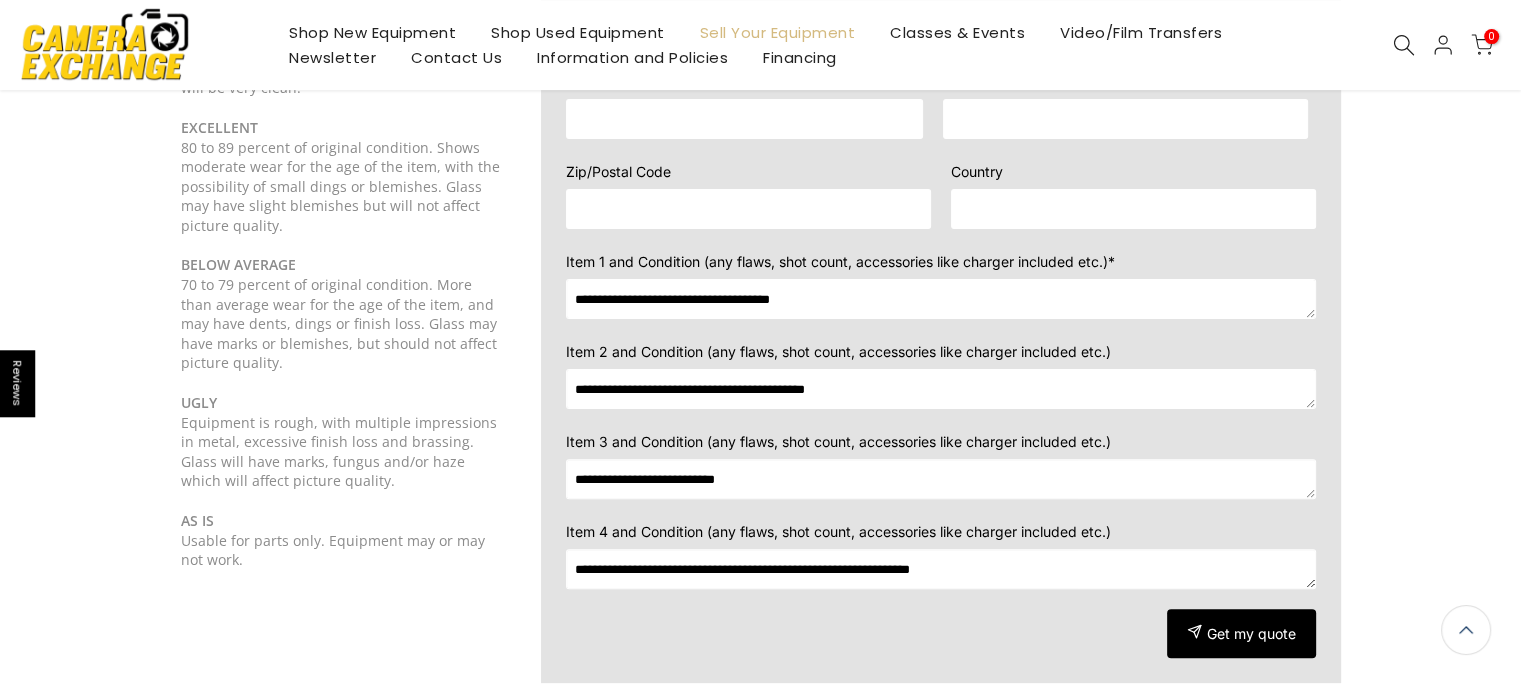 type on "**********" 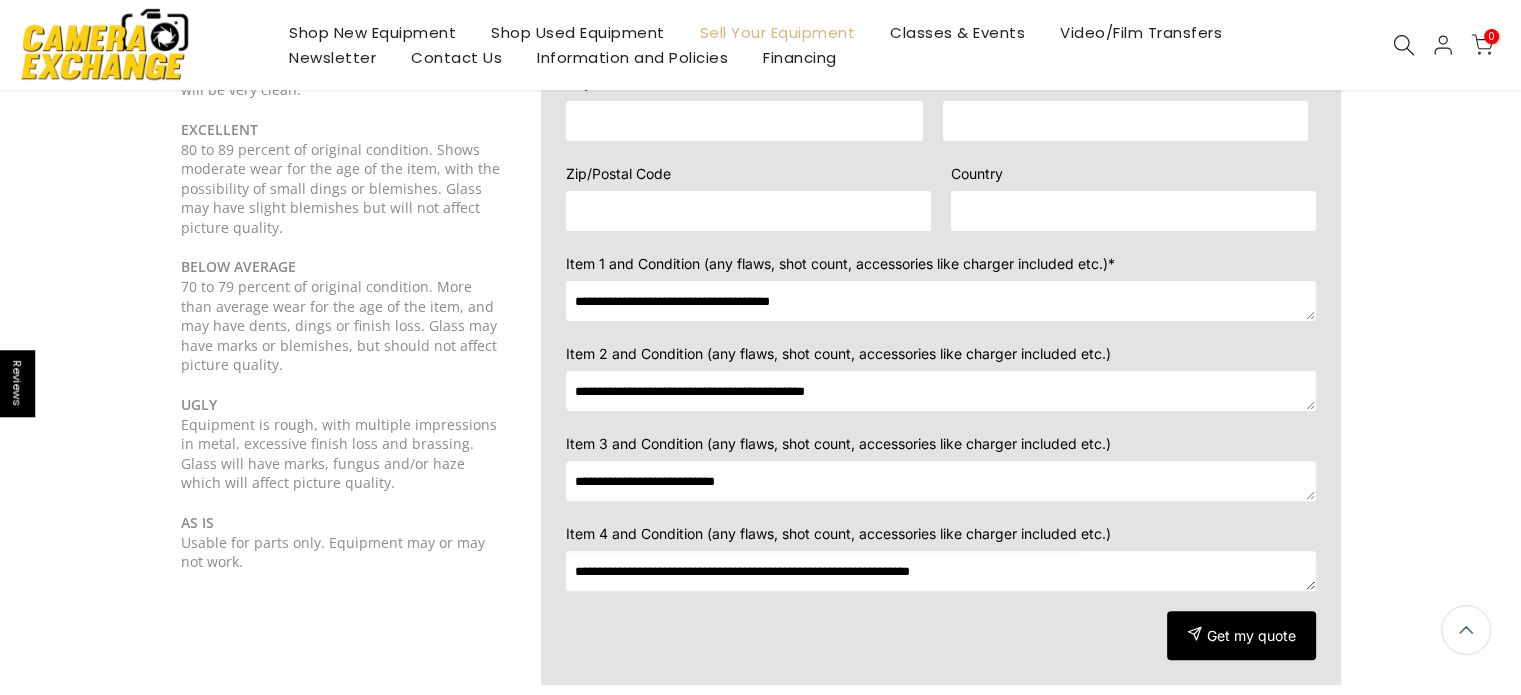 scroll, scrollTop: 532, scrollLeft: 0, axis: vertical 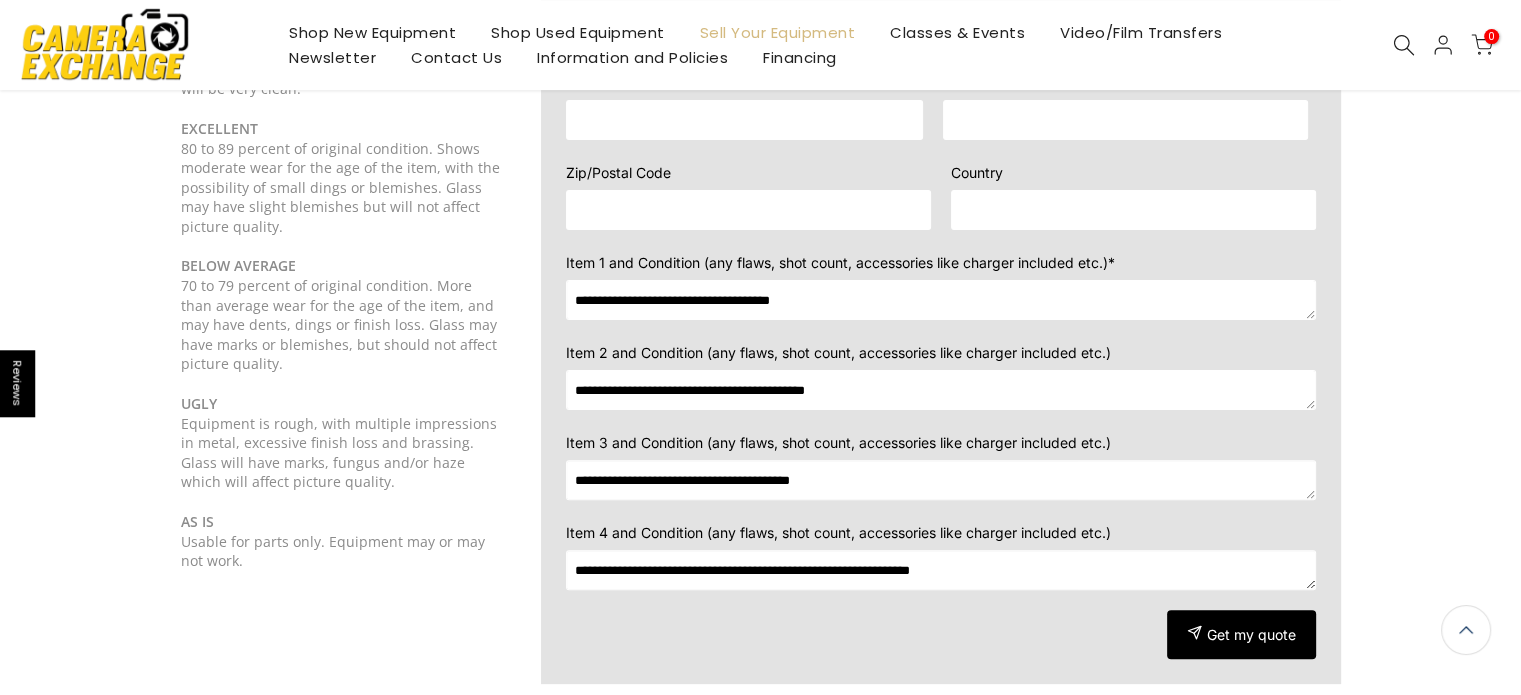 type on "**********" 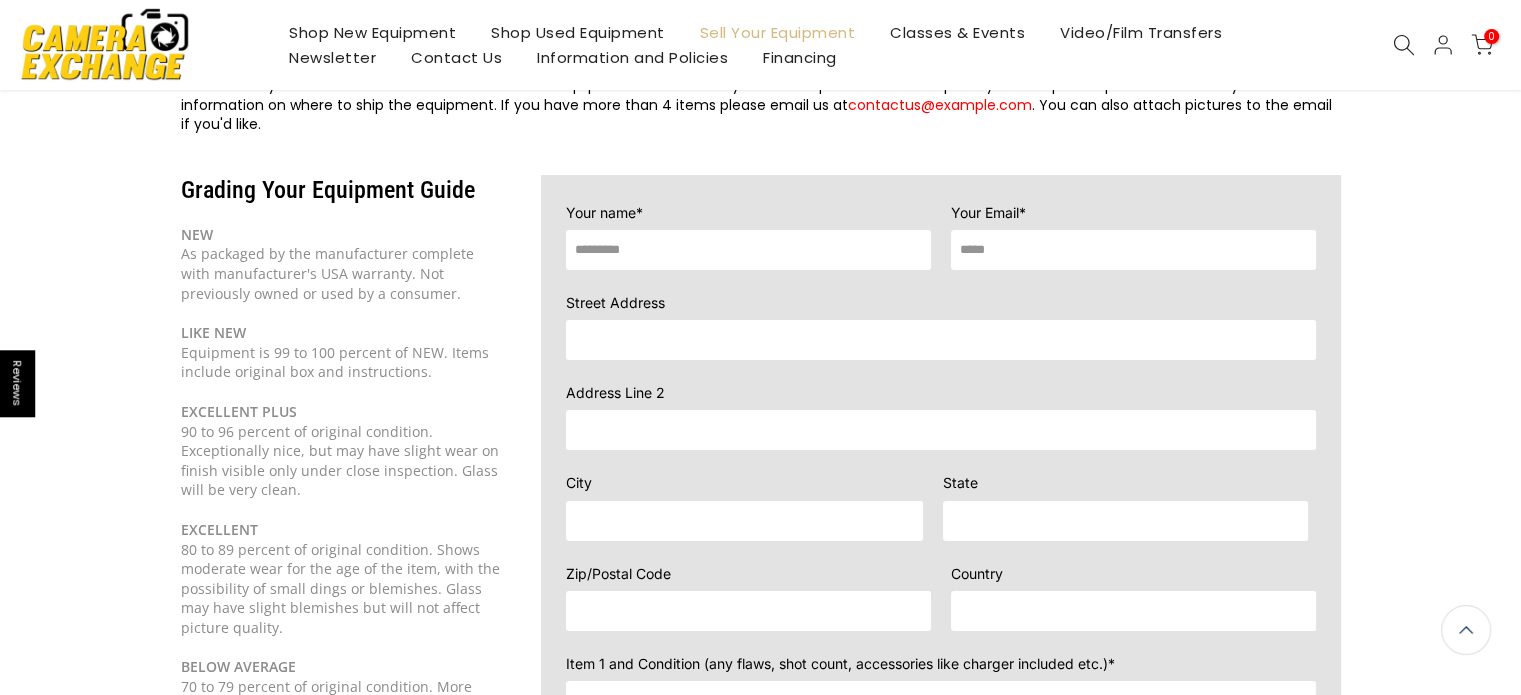 scroll, scrollTop: 132, scrollLeft: 0, axis: vertical 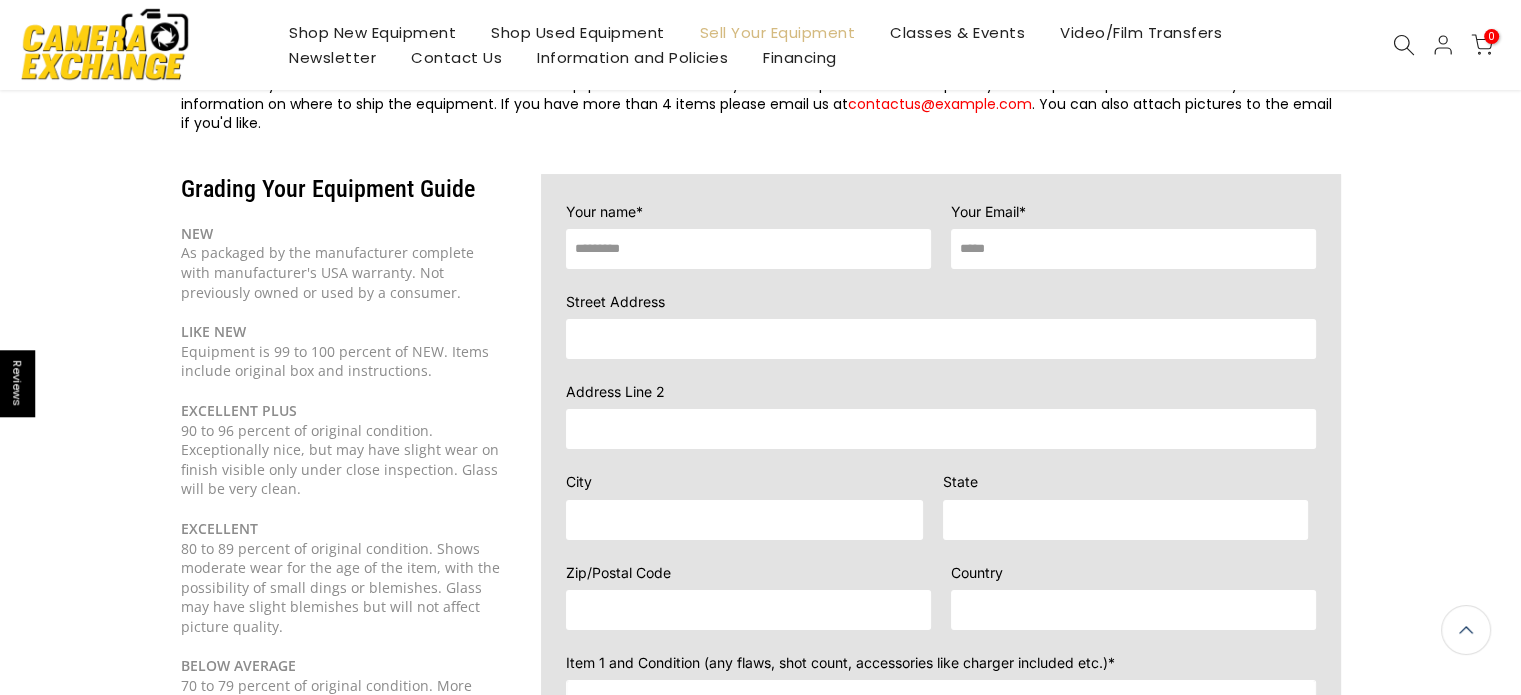 type on "**********" 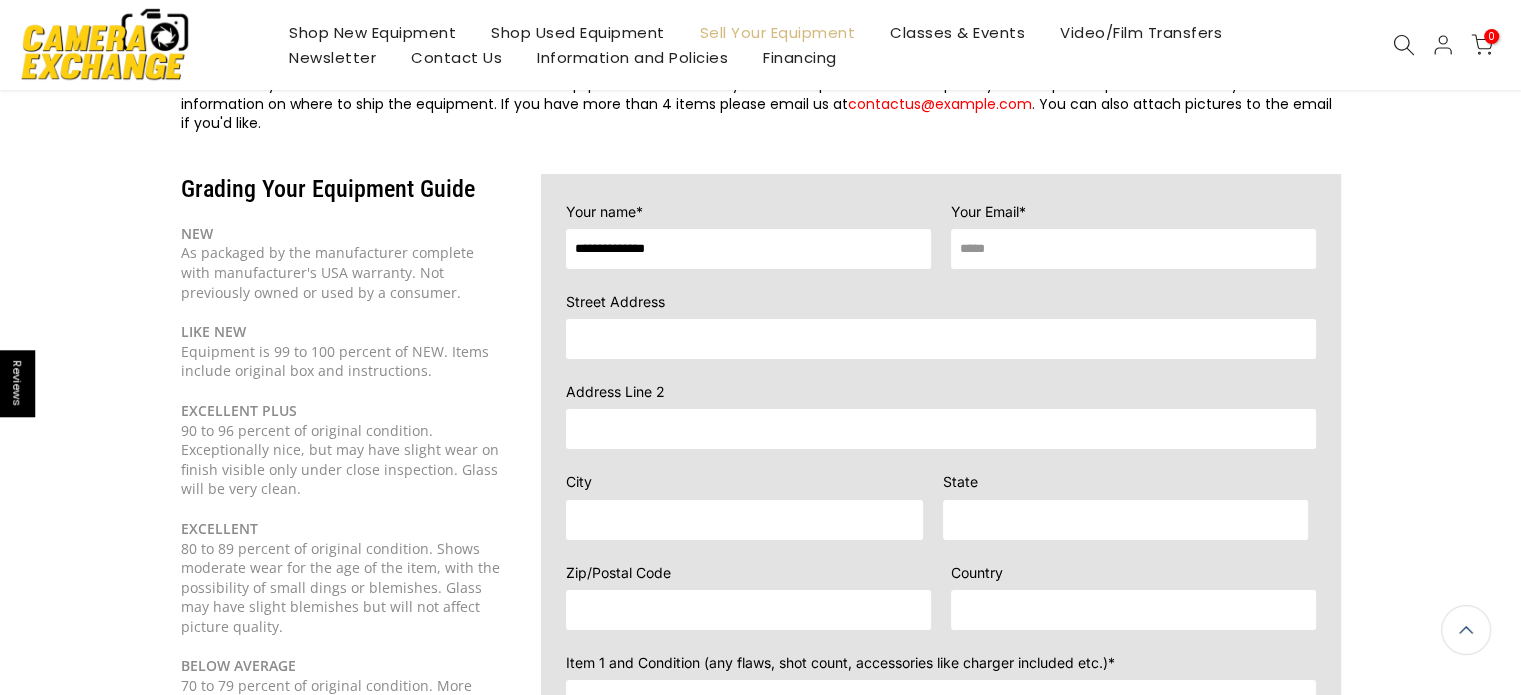 type on "**********" 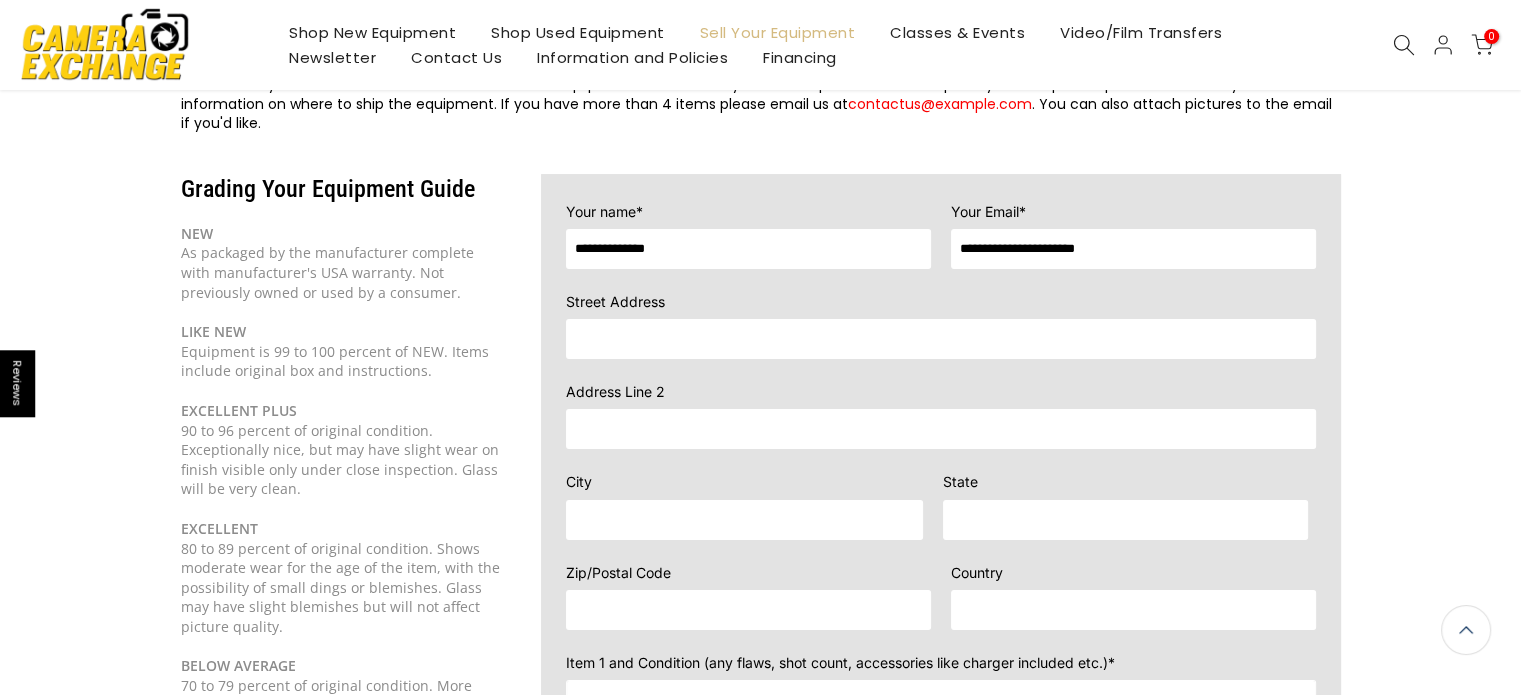 type on "**********" 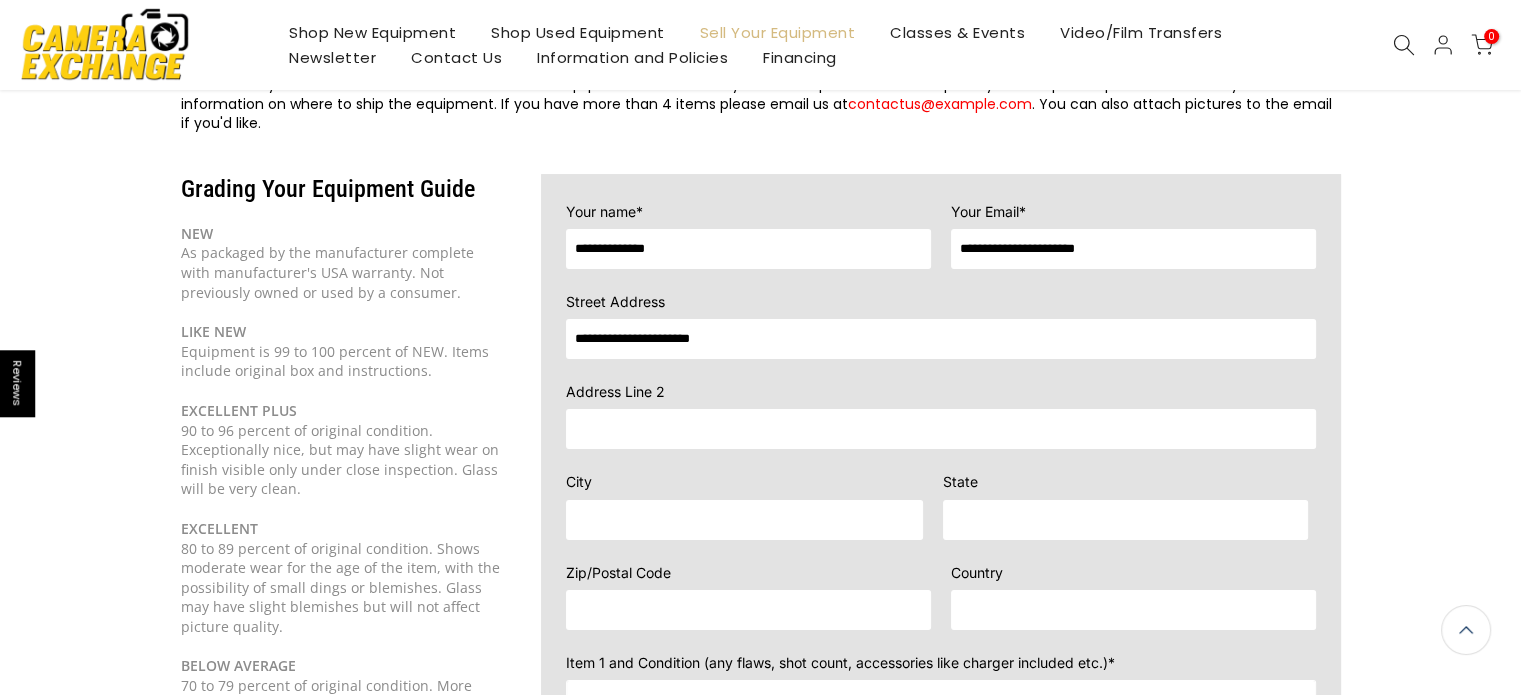 type on "*********" 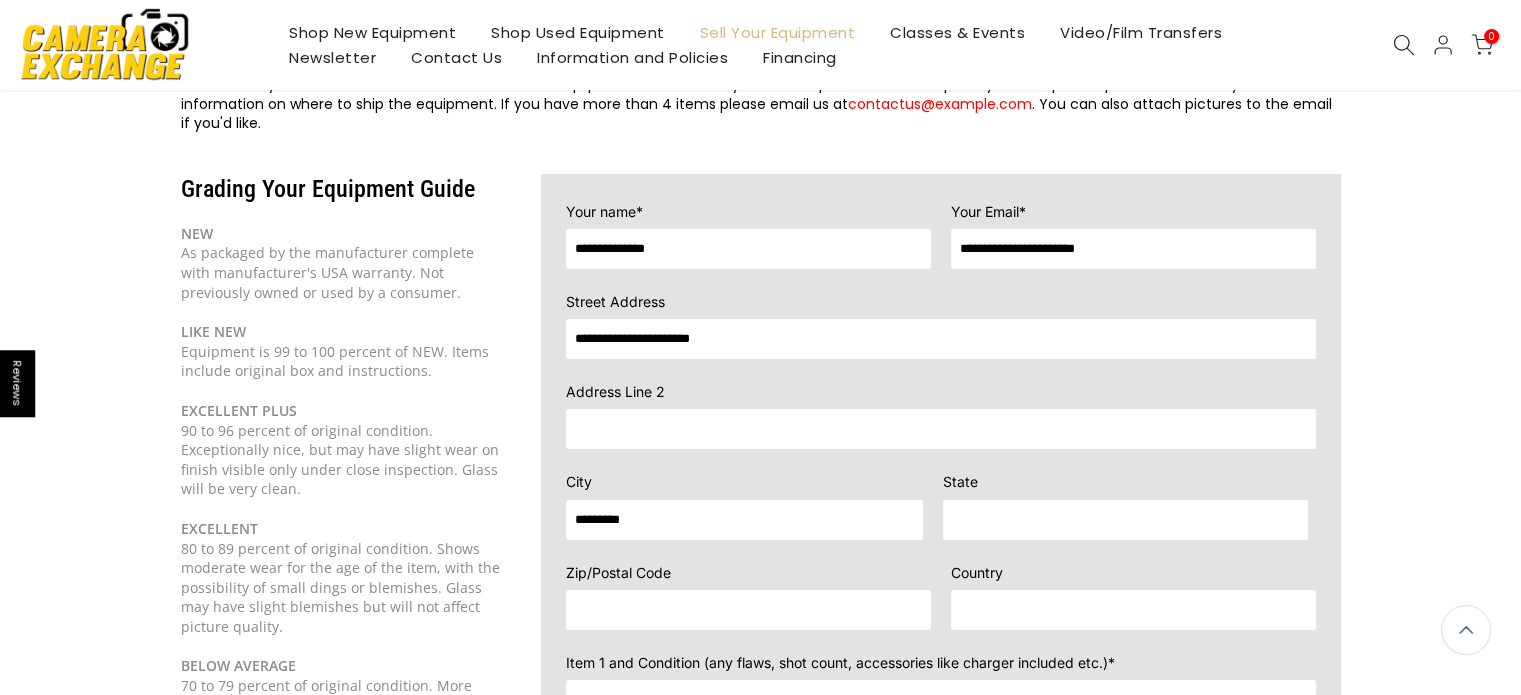 type on "**" 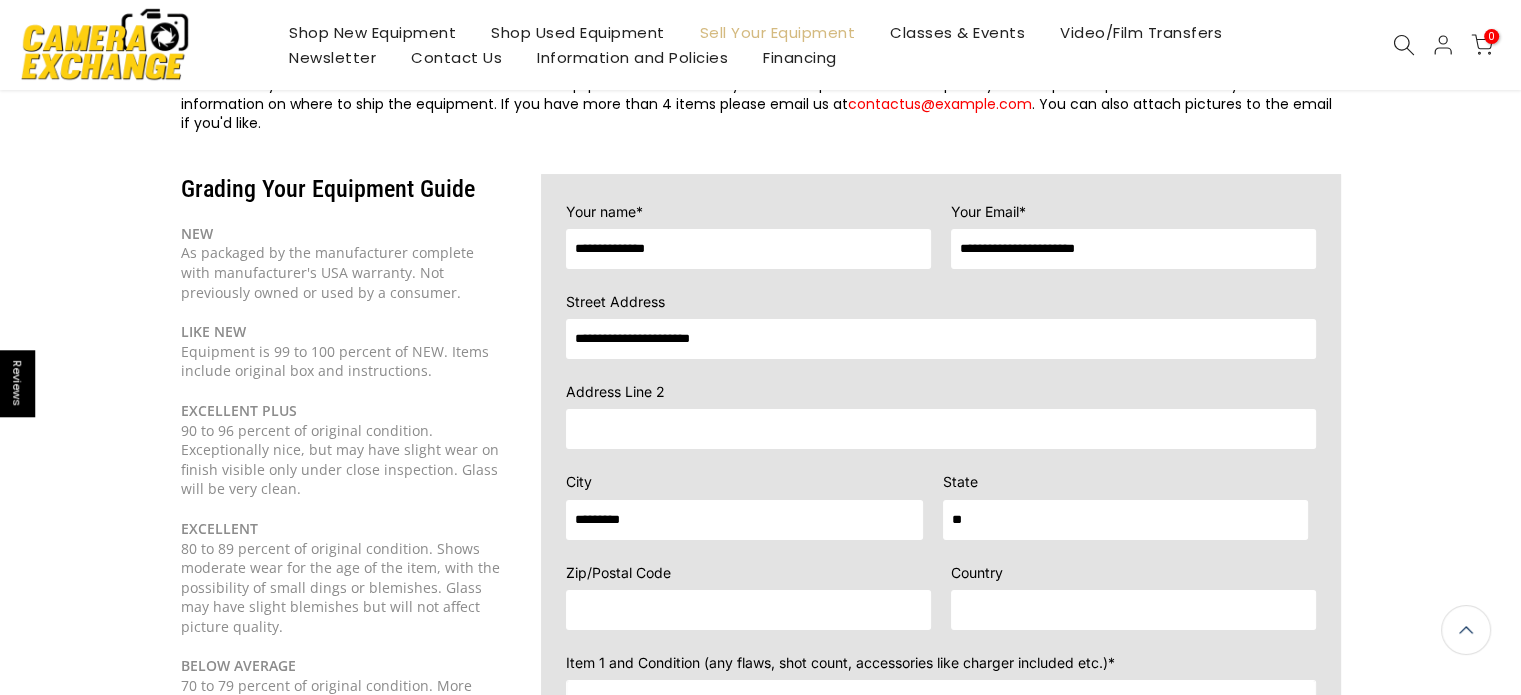 type on "*****" 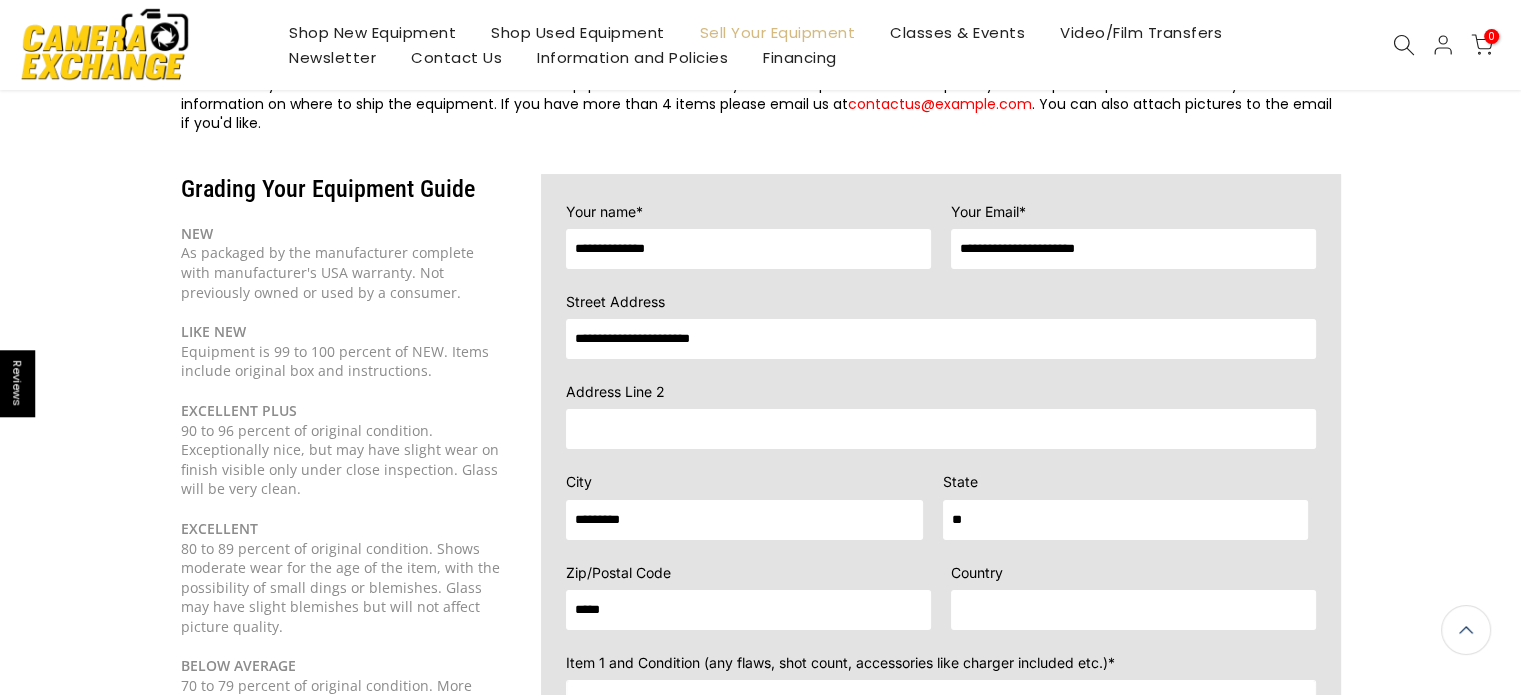 type on "**********" 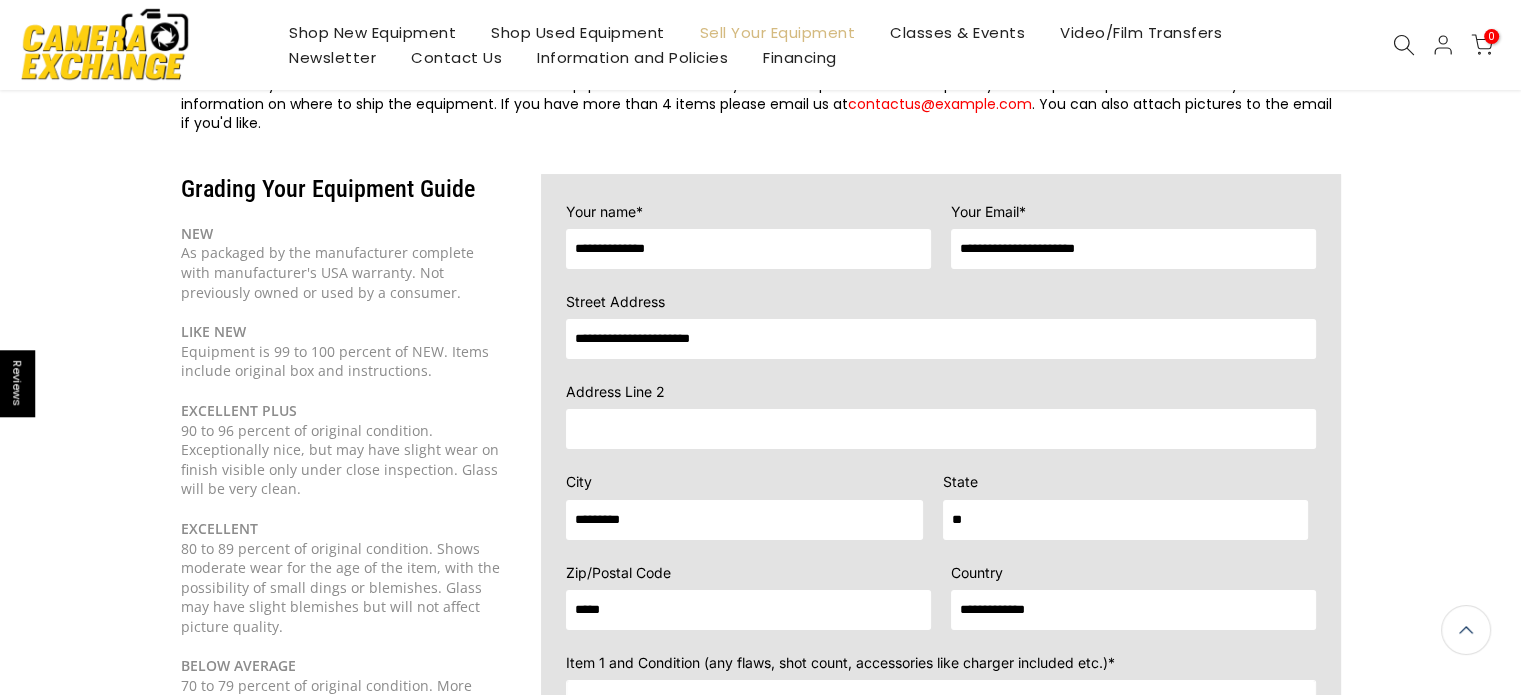 scroll, scrollTop: 131, scrollLeft: 0, axis: vertical 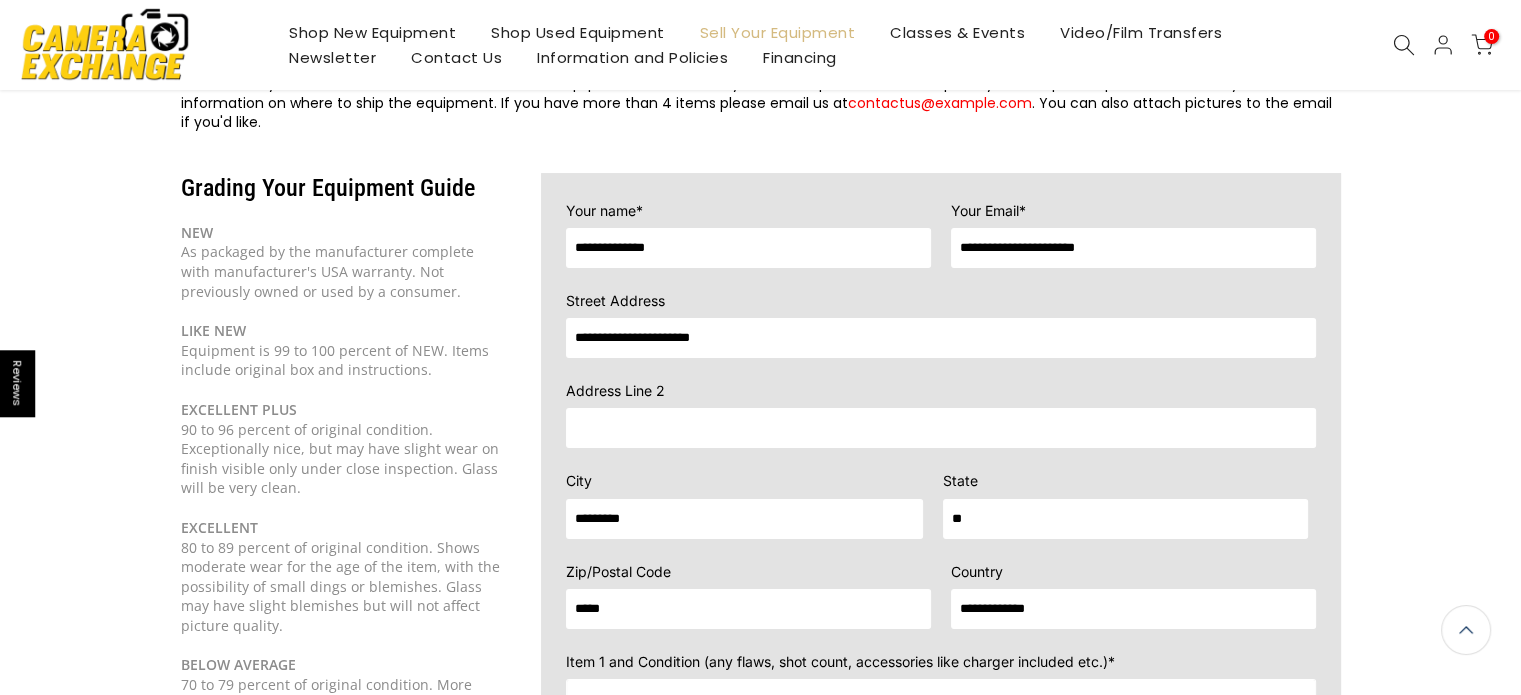 drag, startPoint x: 1128, startPoint y: 232, endPoint x: 854, endPoint y: 219, distance: 274.30823 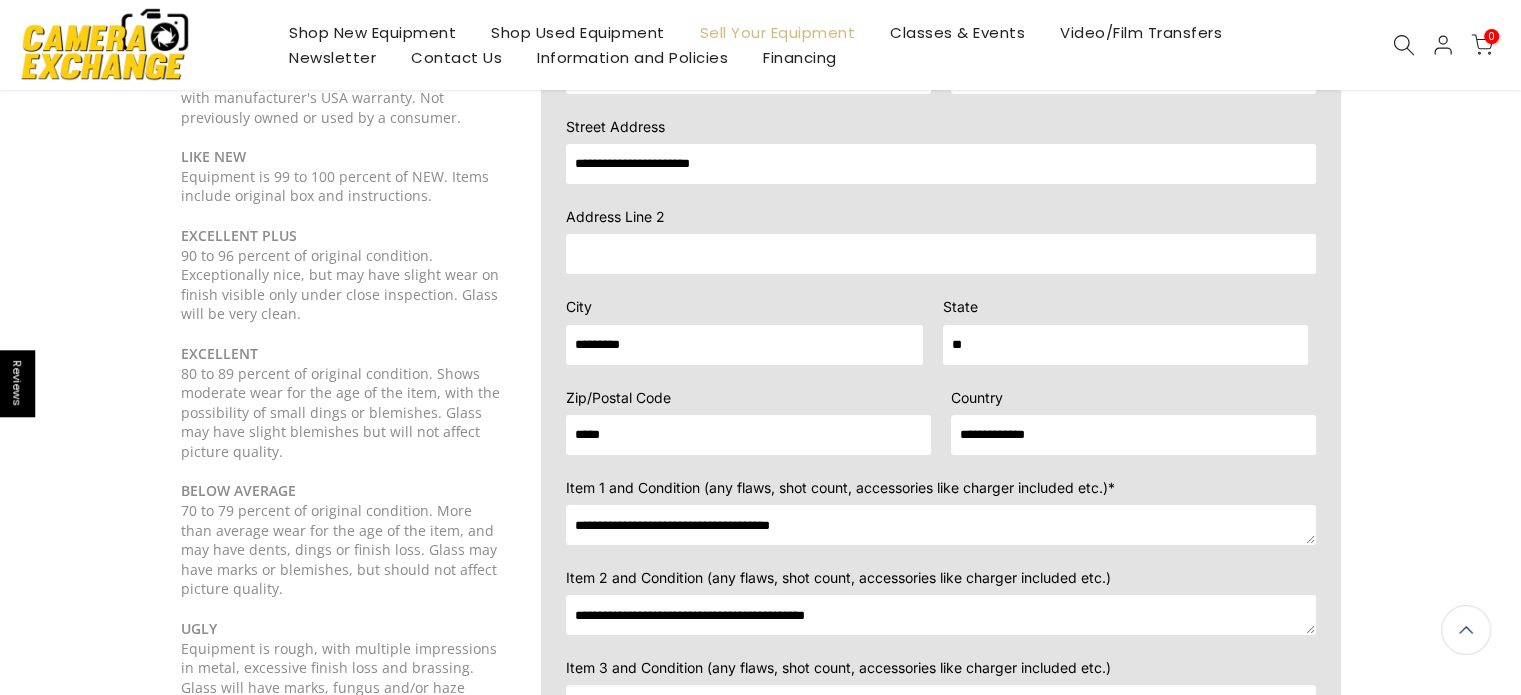 scroll, scrollTop: 0, scrollLeft: 0, axis: both 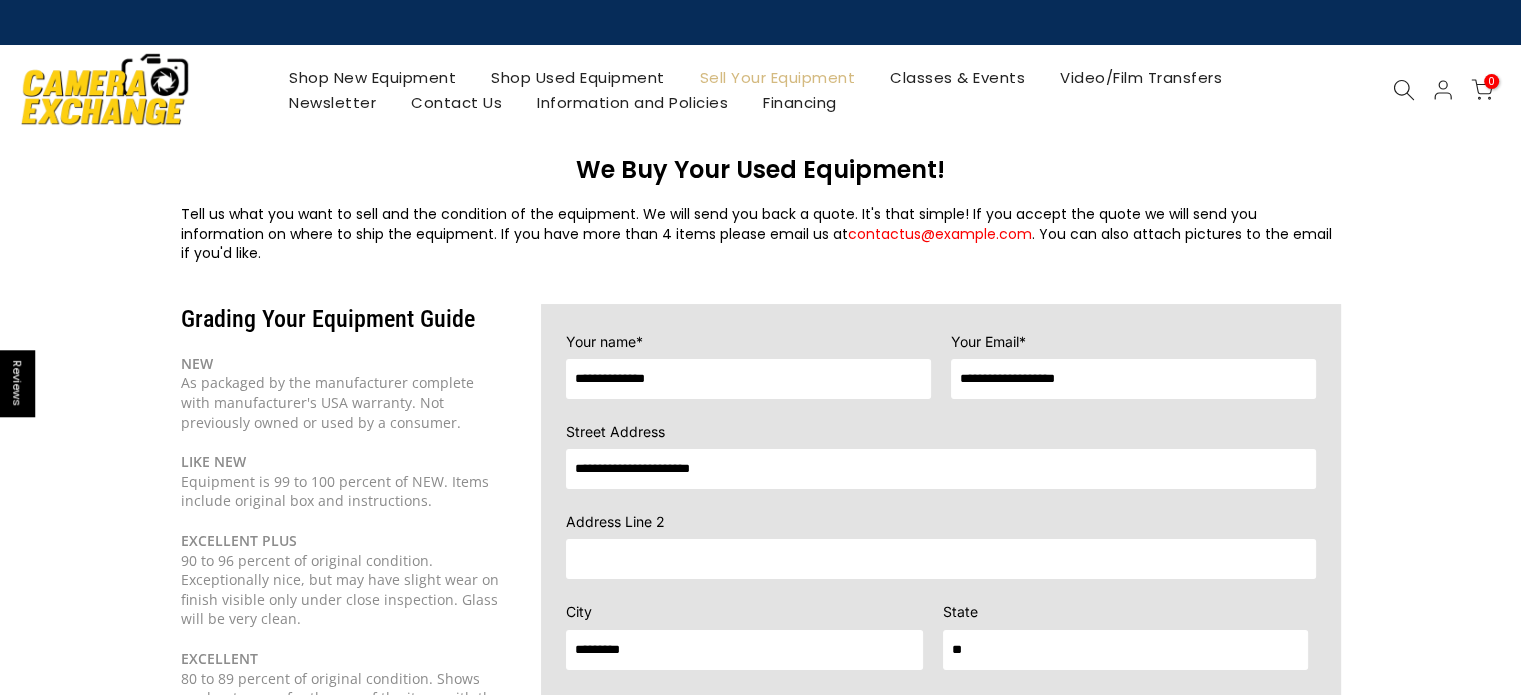 type on "**********" 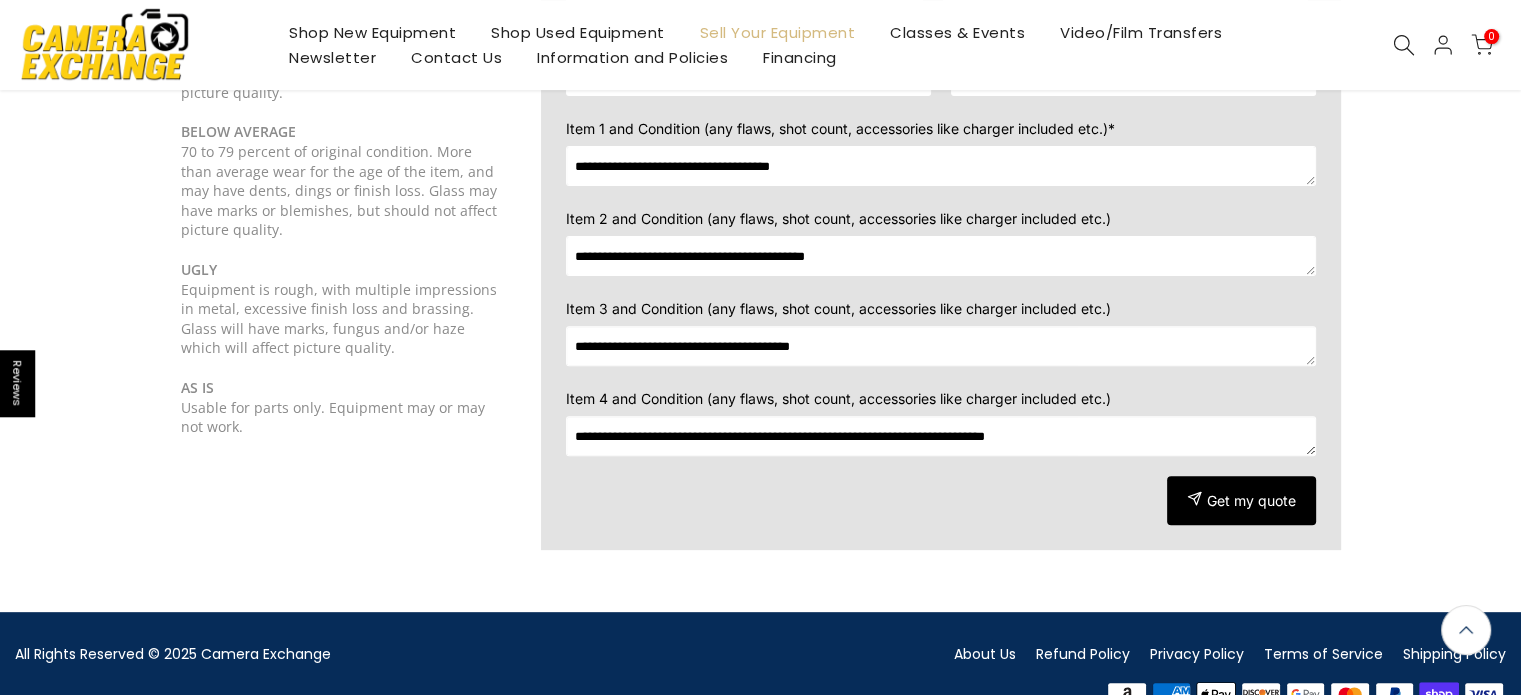 scroll, scrollTop: 668, scrollLeft: 0, axis: vertical 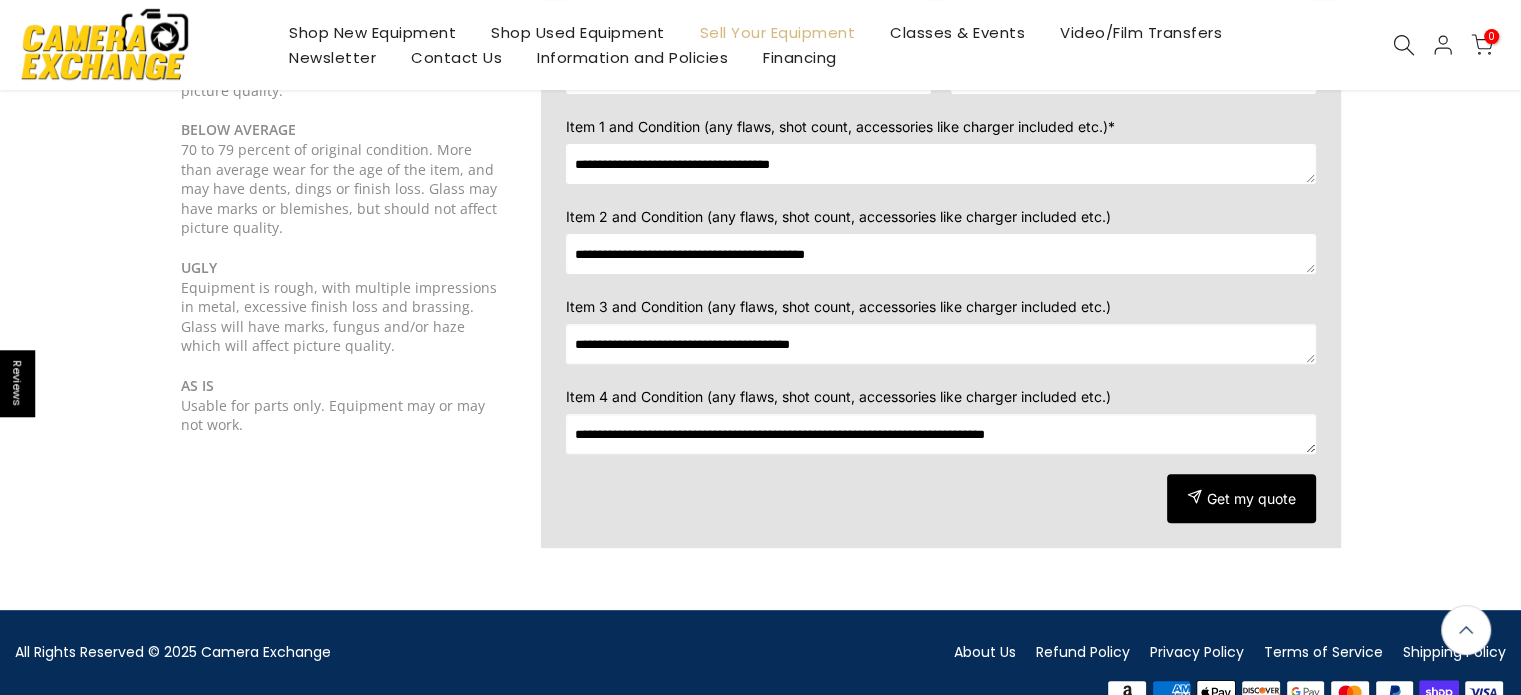 click on "Get my quote" at bounding box center [1251, 499] 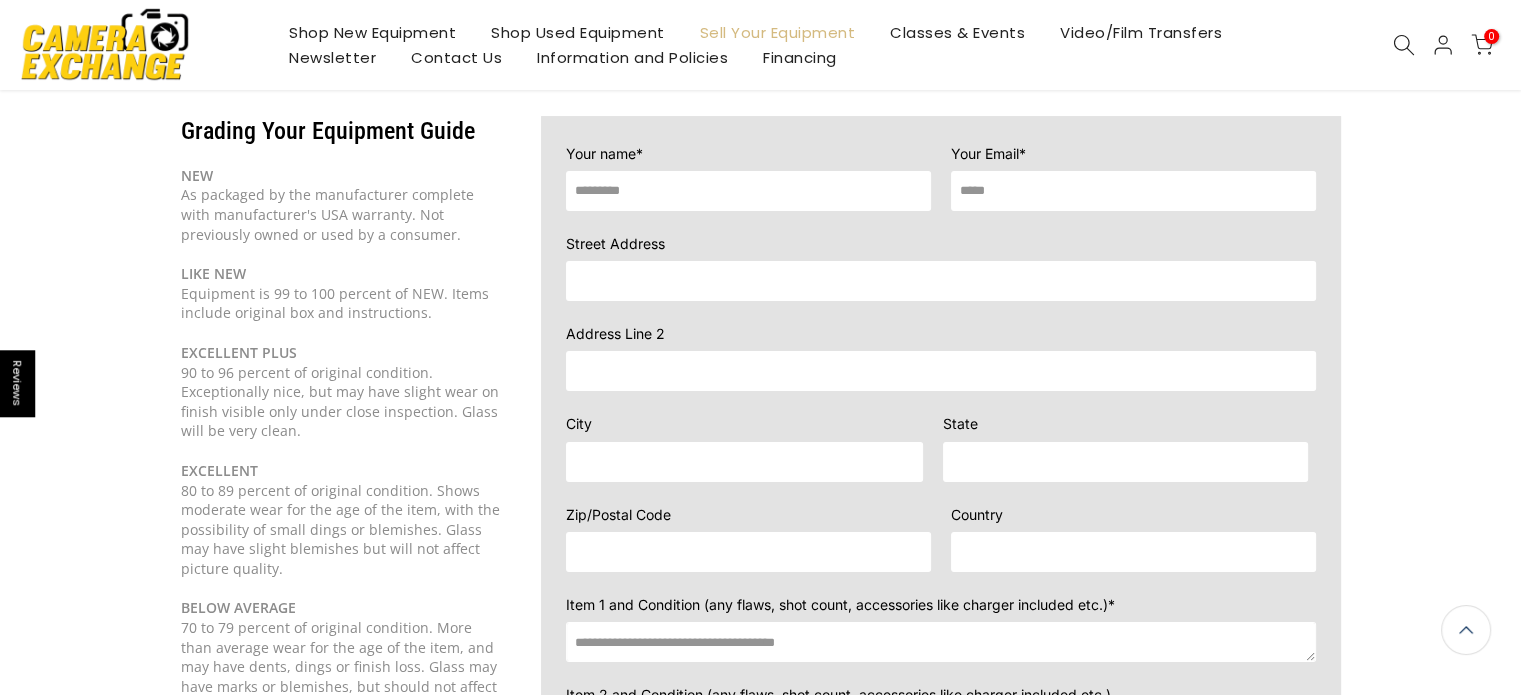 scroll, scrollTop: 0, scrollLeft: 0, axis: both 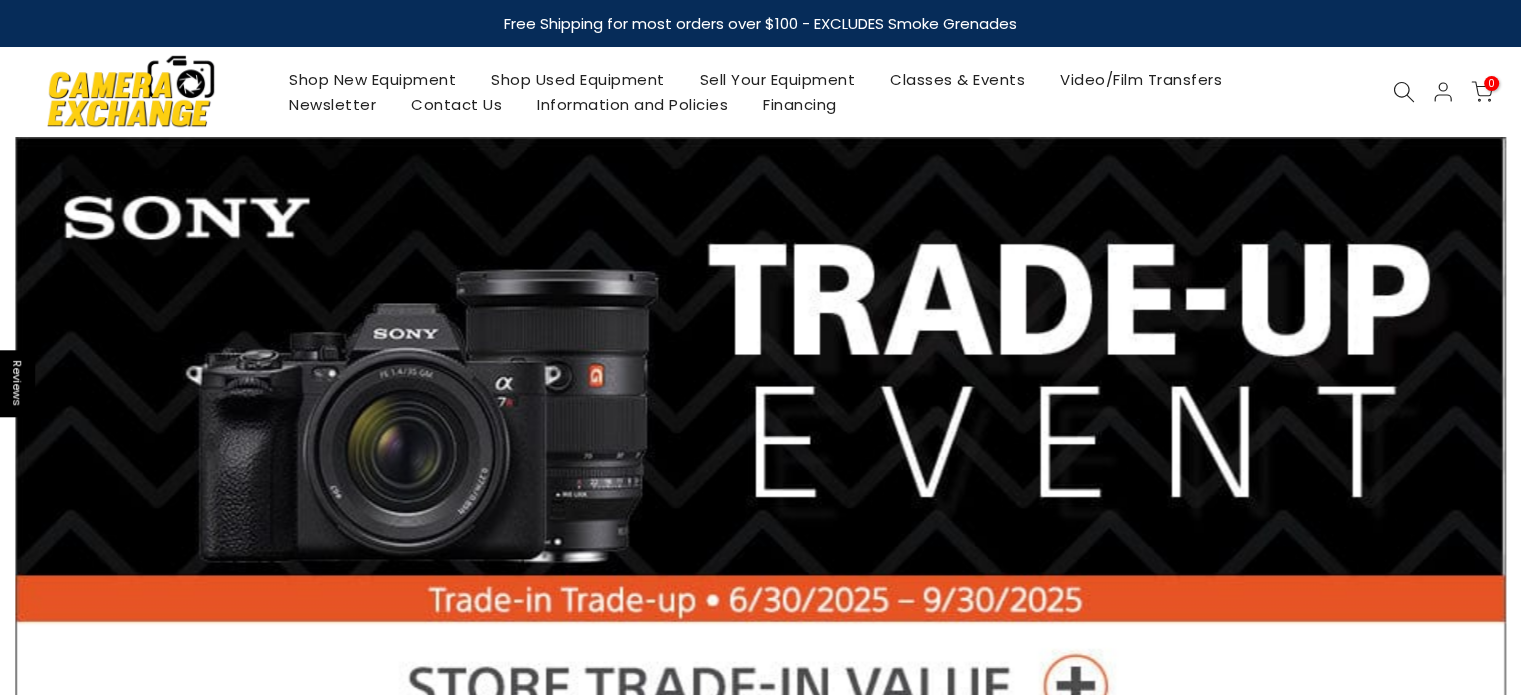 click on "Shop Used Equipment" at bounding box center (578, 79) 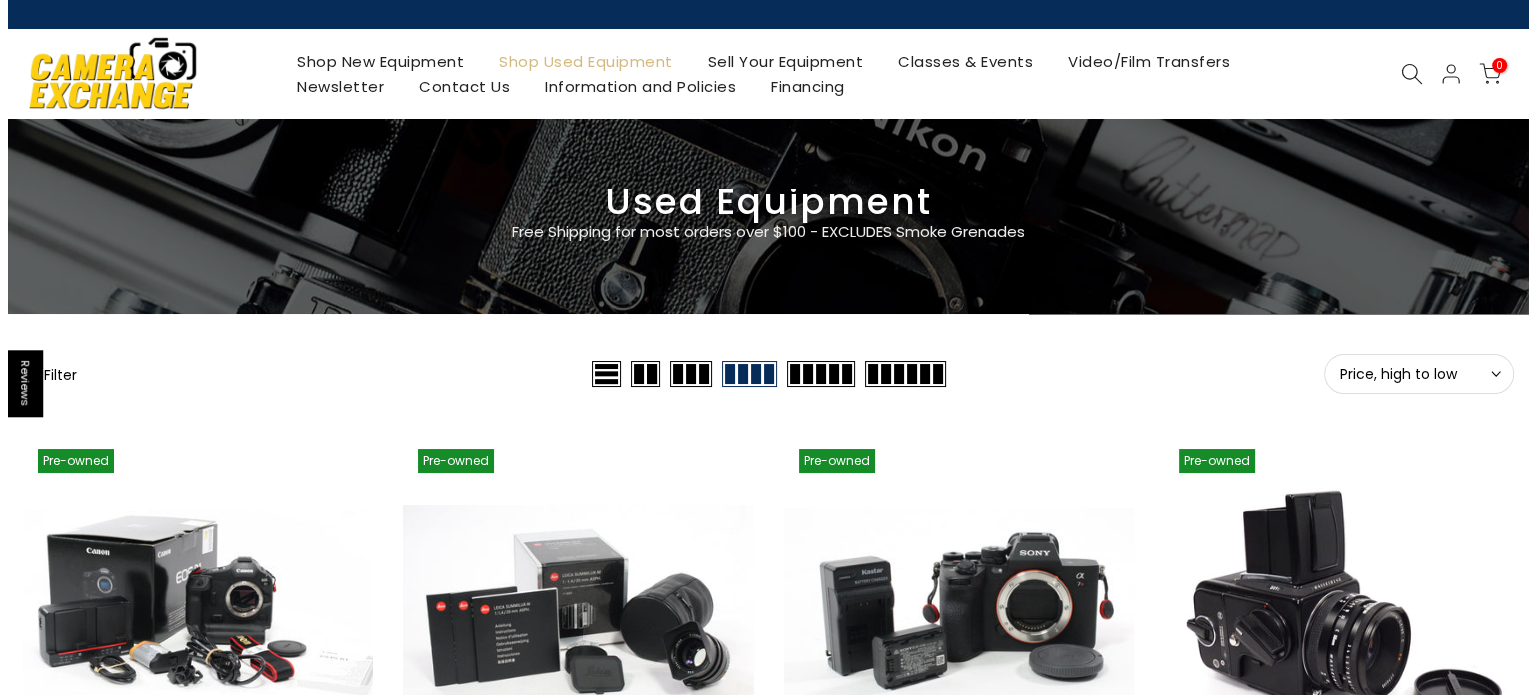 scroll, scrollTop: 0, scrollLeft: 0, axis: both 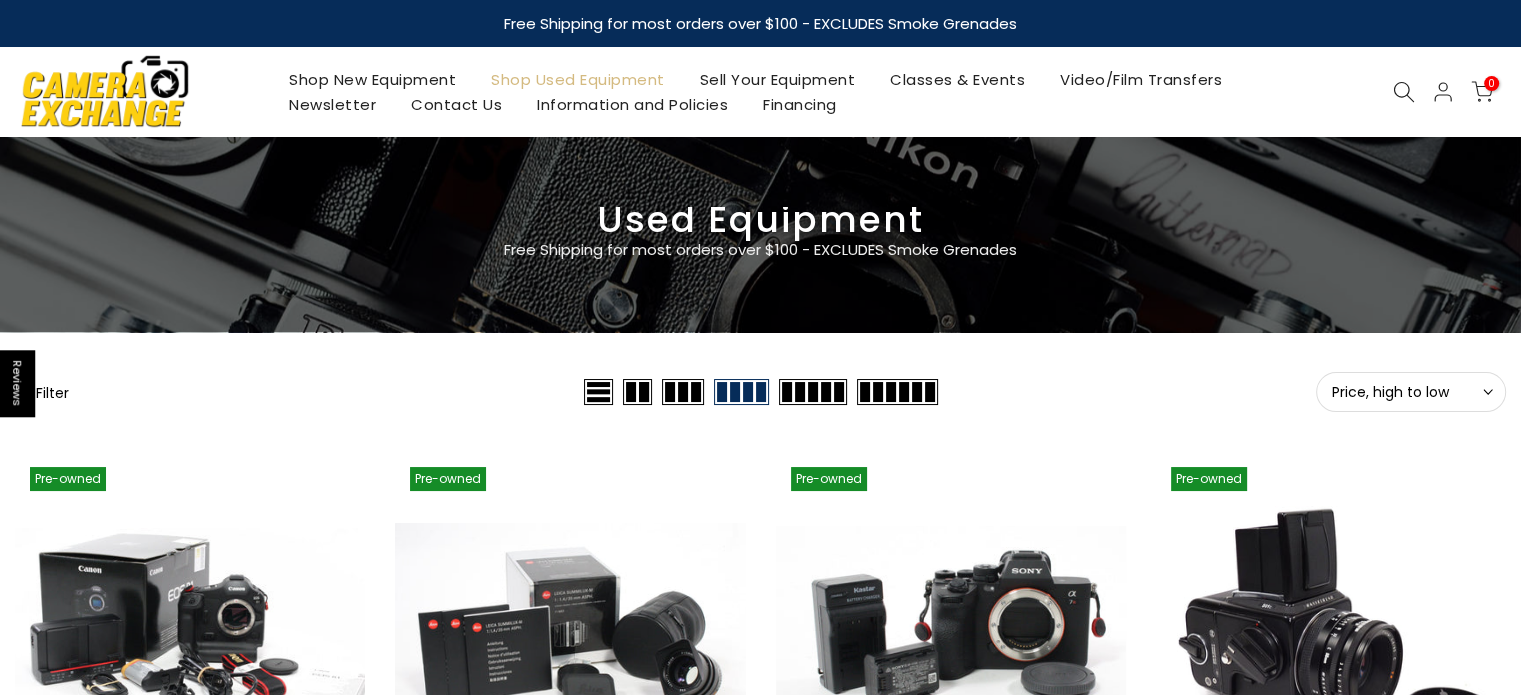 click 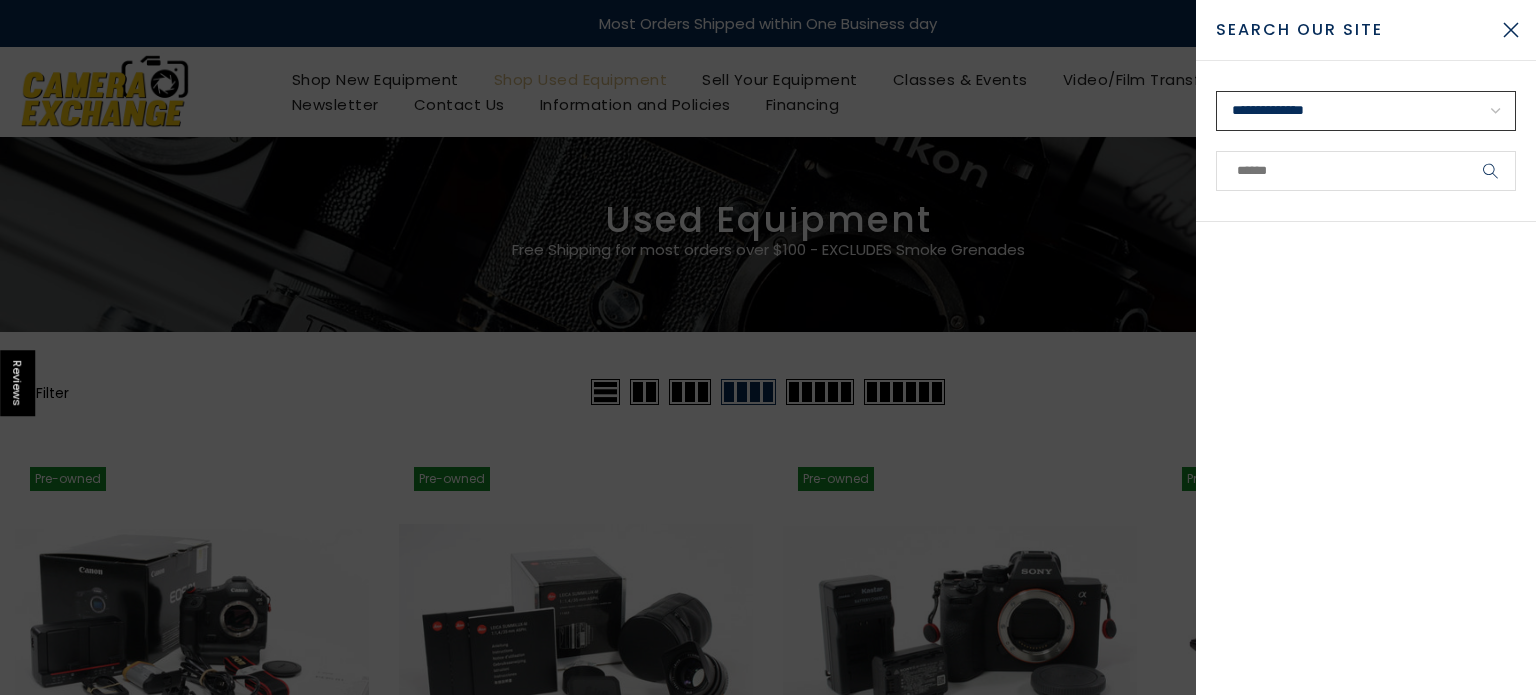click on "**********" at bounding box center [1366, 111] 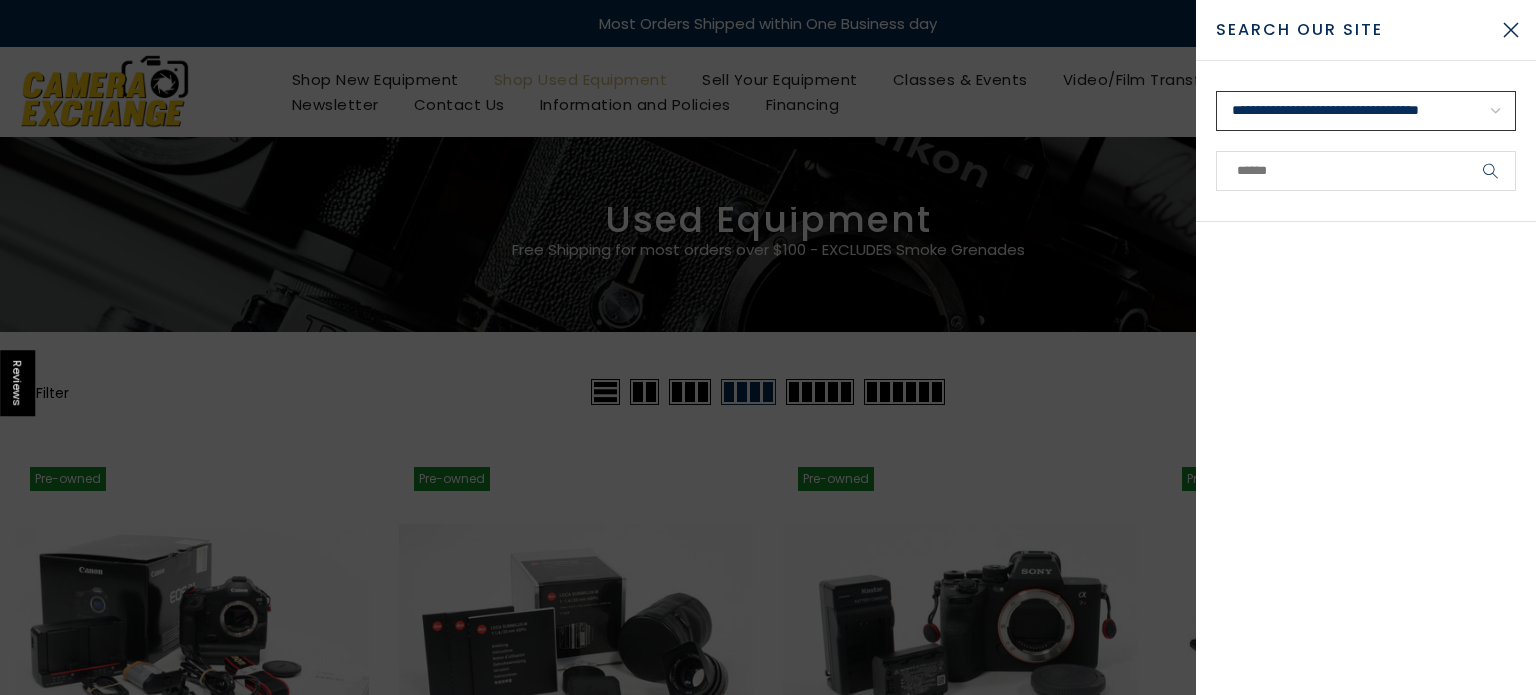 click on "**********" at bounding box center (1366, 111) 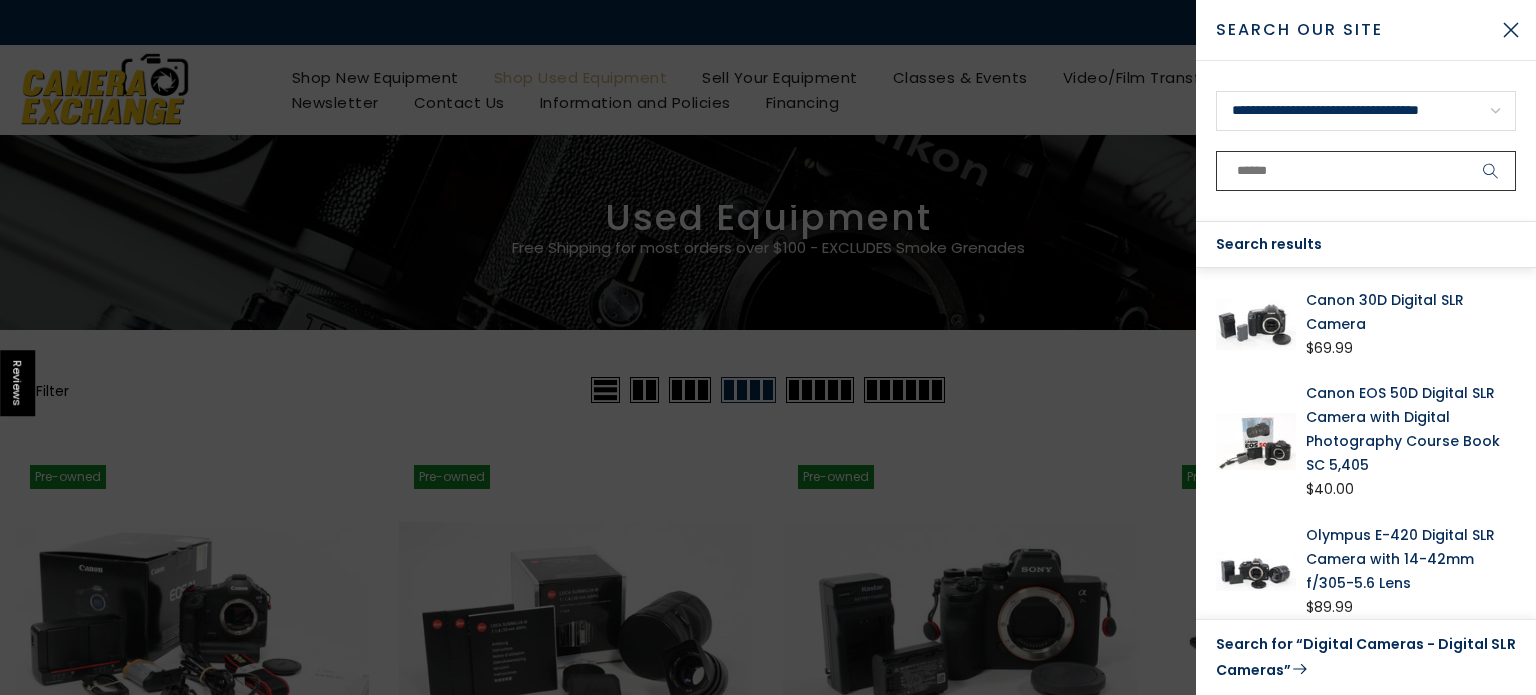 click at bounding box center (1366, 171) 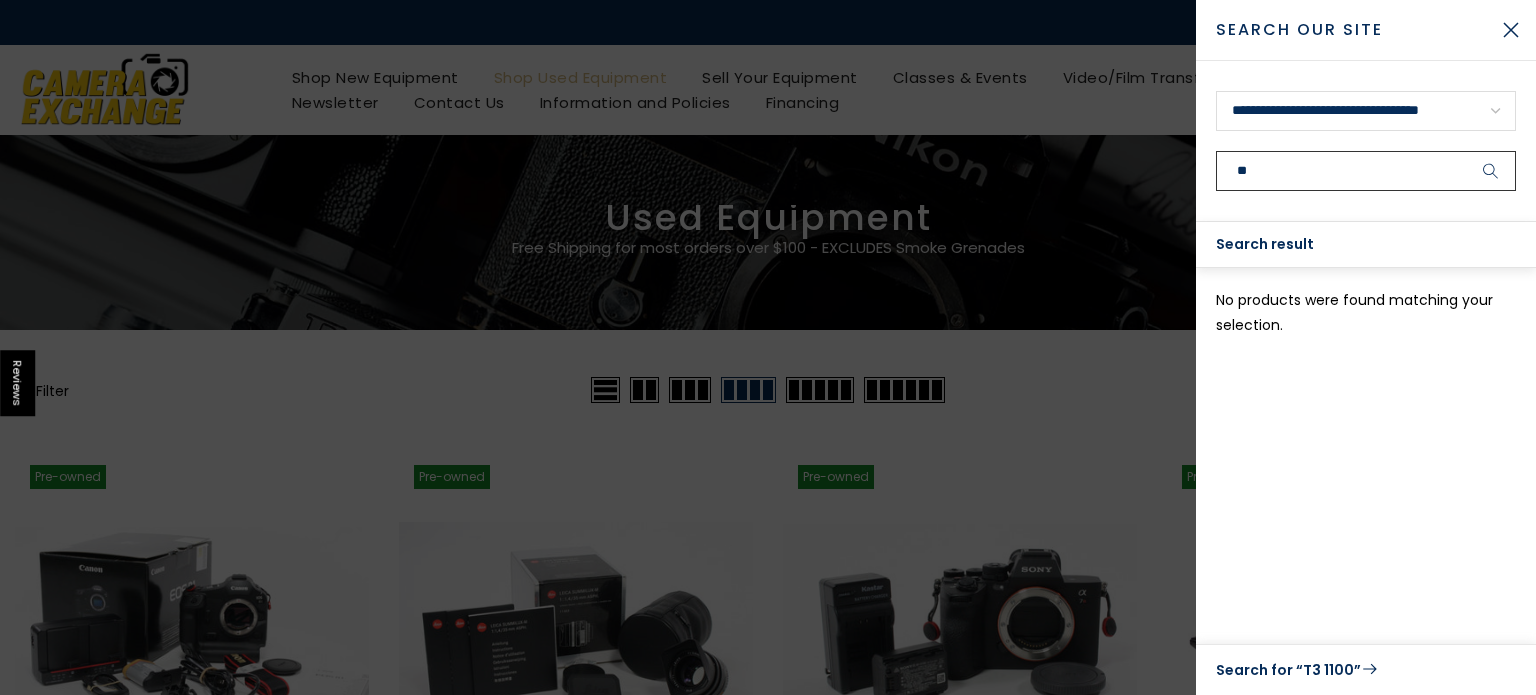 type on "*" 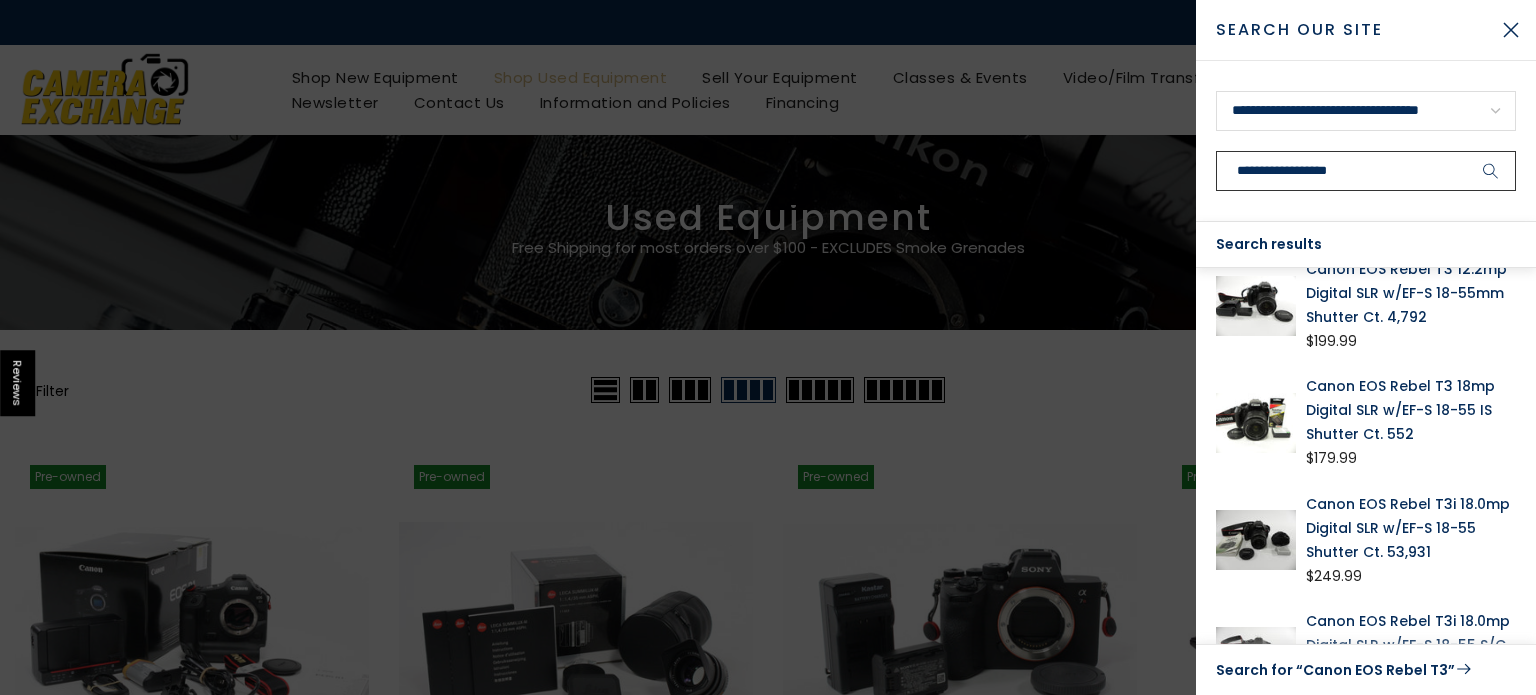 scroll, scrollTop: 0, scrollLeft: 0, axis: both 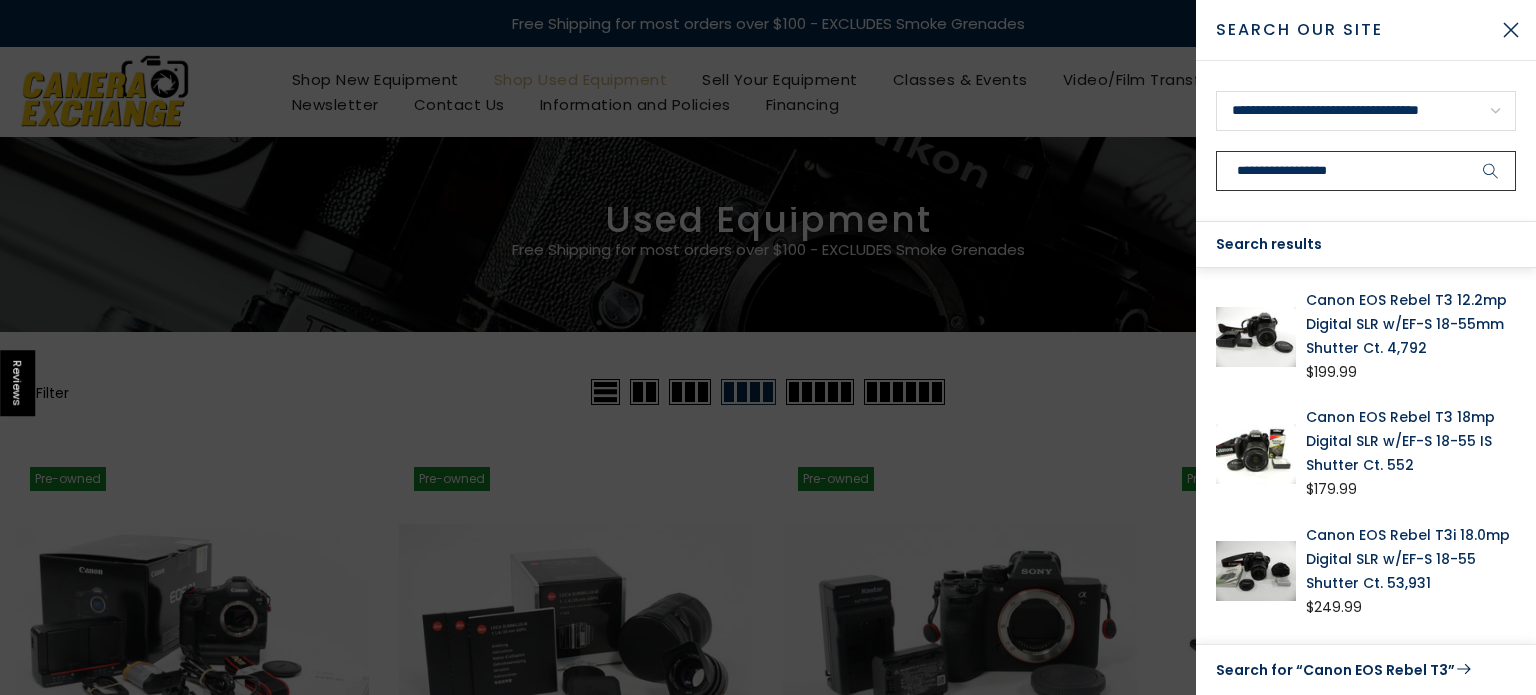 type on "**********" 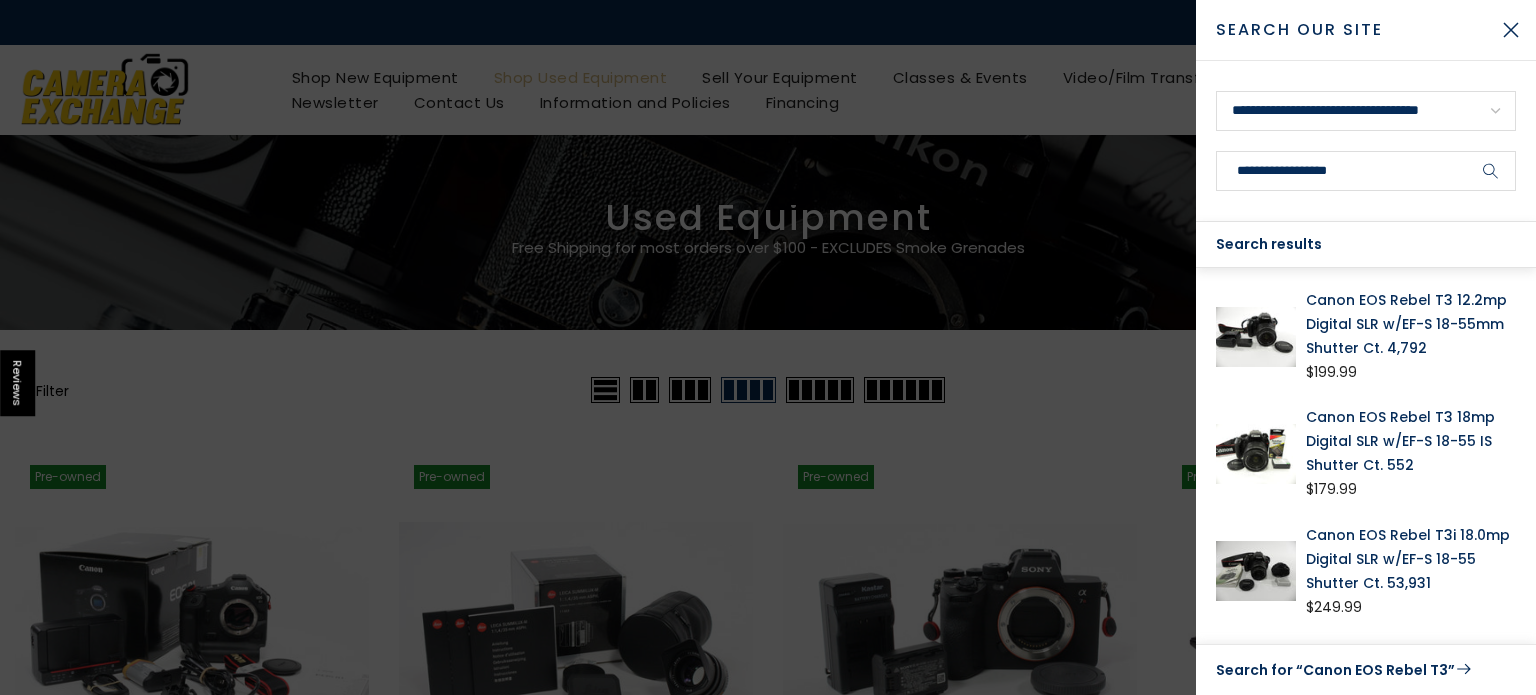 click on "Canon EOS Rebel T3 12.2mp Digital SLR w/EF-S 18-55mm Shutter Ct. 4,792" at bounding box center (1411, 324) 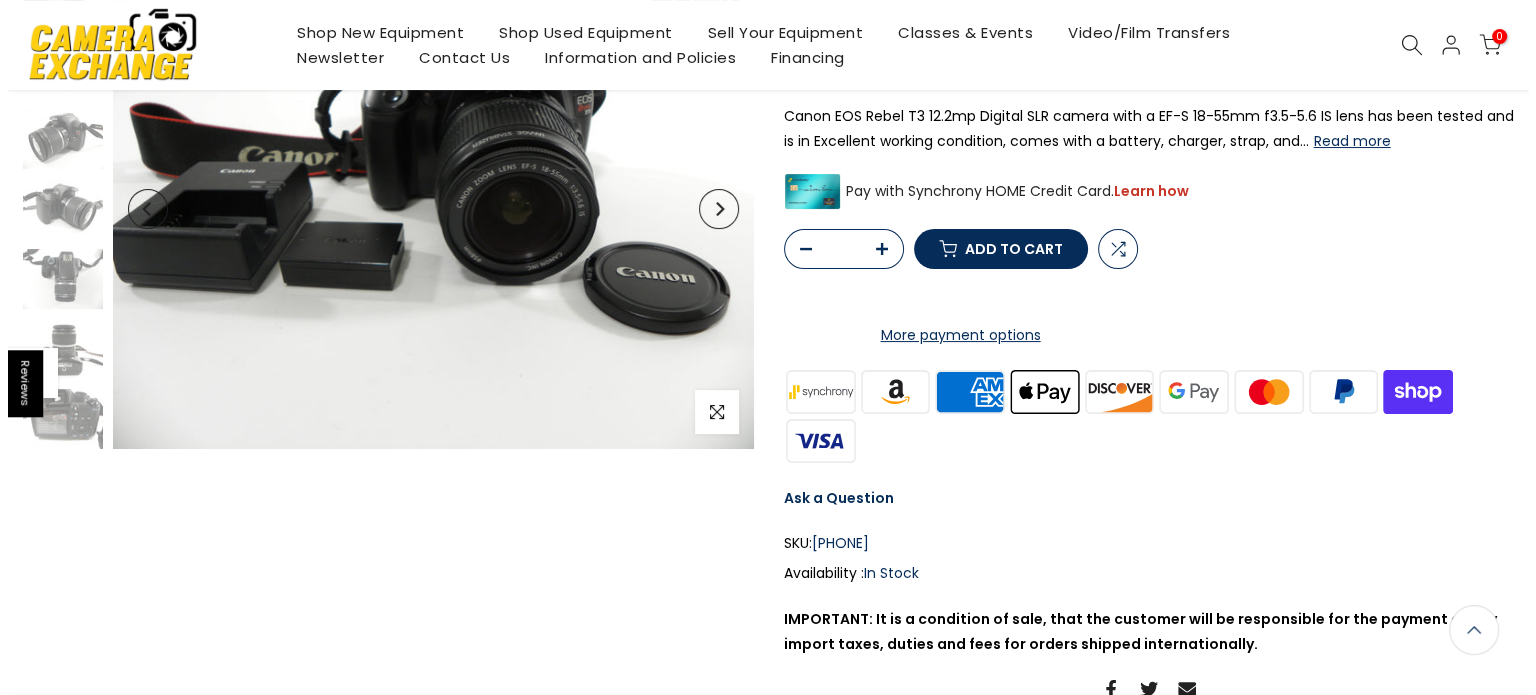 scroll, scrollTop: 268, scrollLeft: 0, axis: vertical 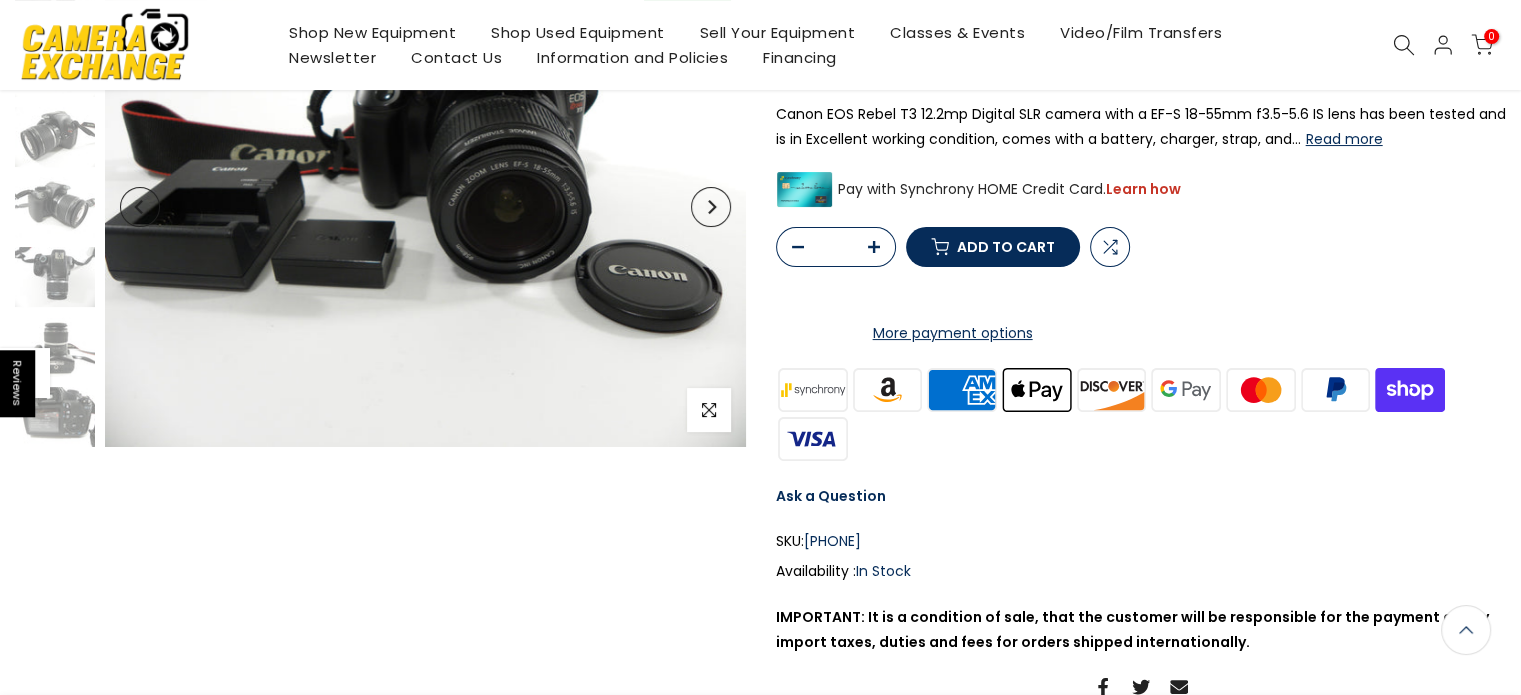 click on "Add to cart" at bounding box center (1006, 247) 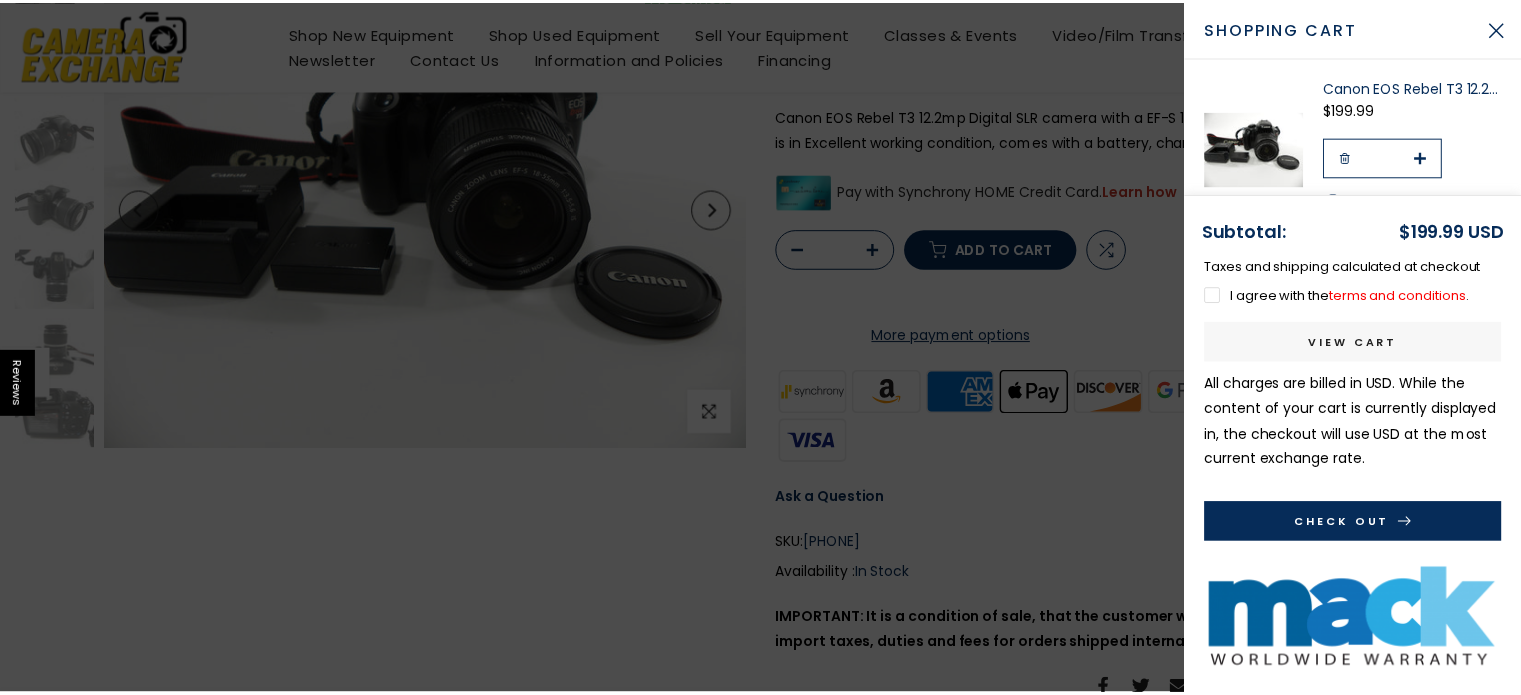scroll, scrollTop: 268, scrollLeft: 0, axis: vertical 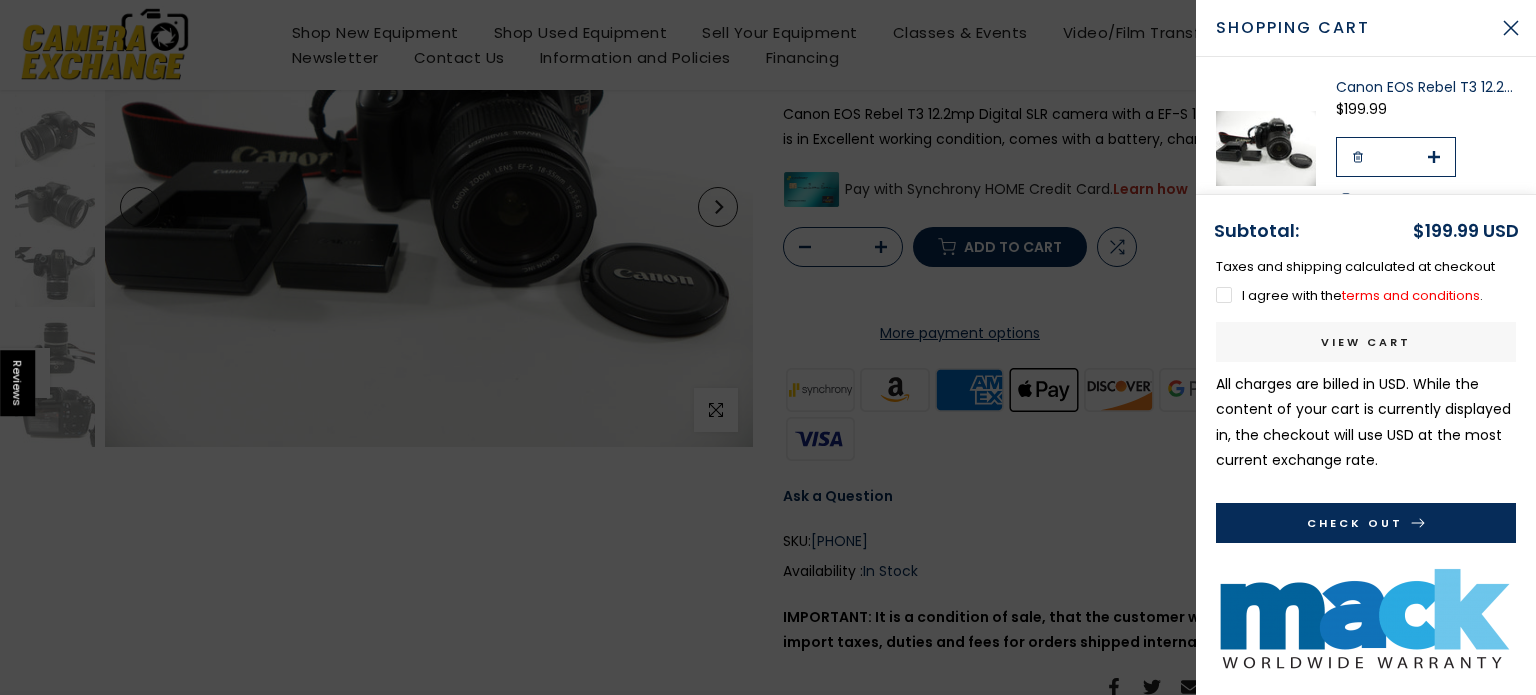 click at bounding box center [1511, 28] 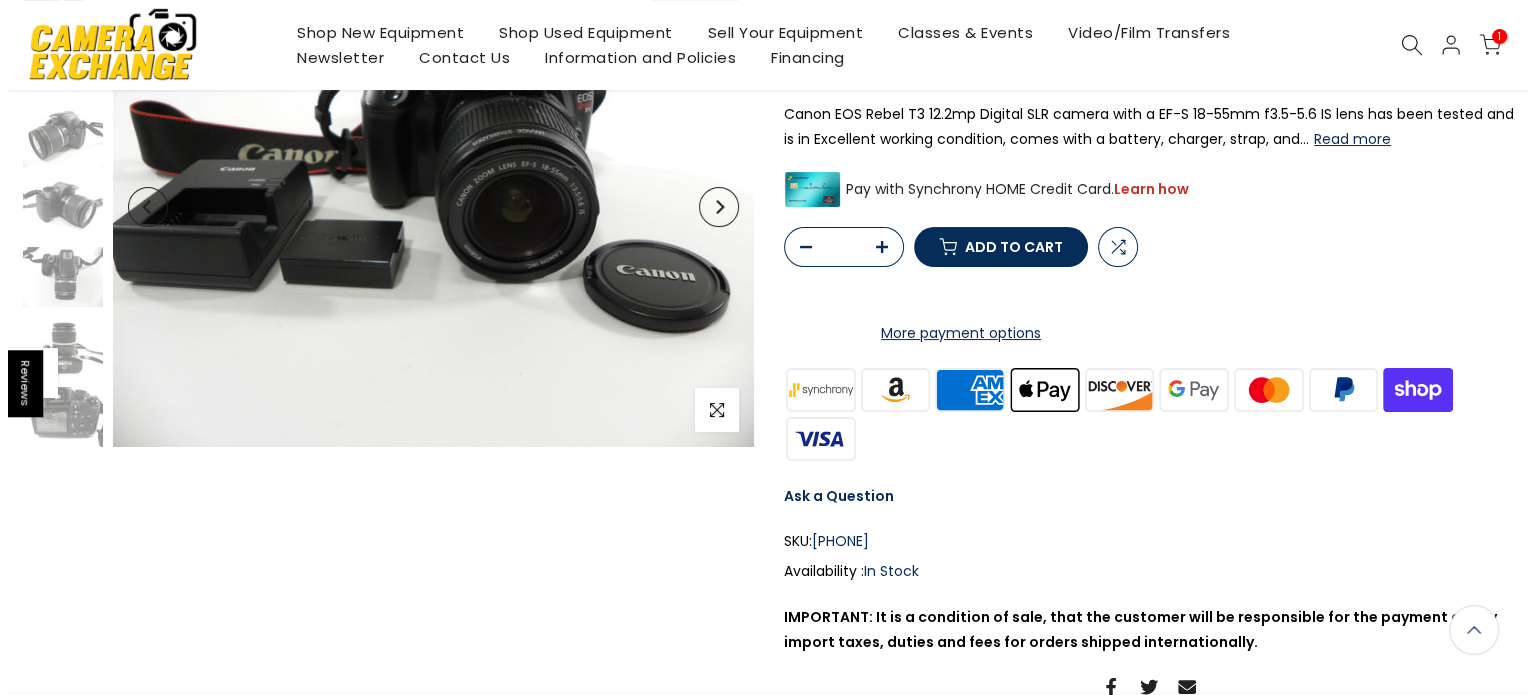 scroll, scrollTop: 0, scrollLeft: 0, axis: both 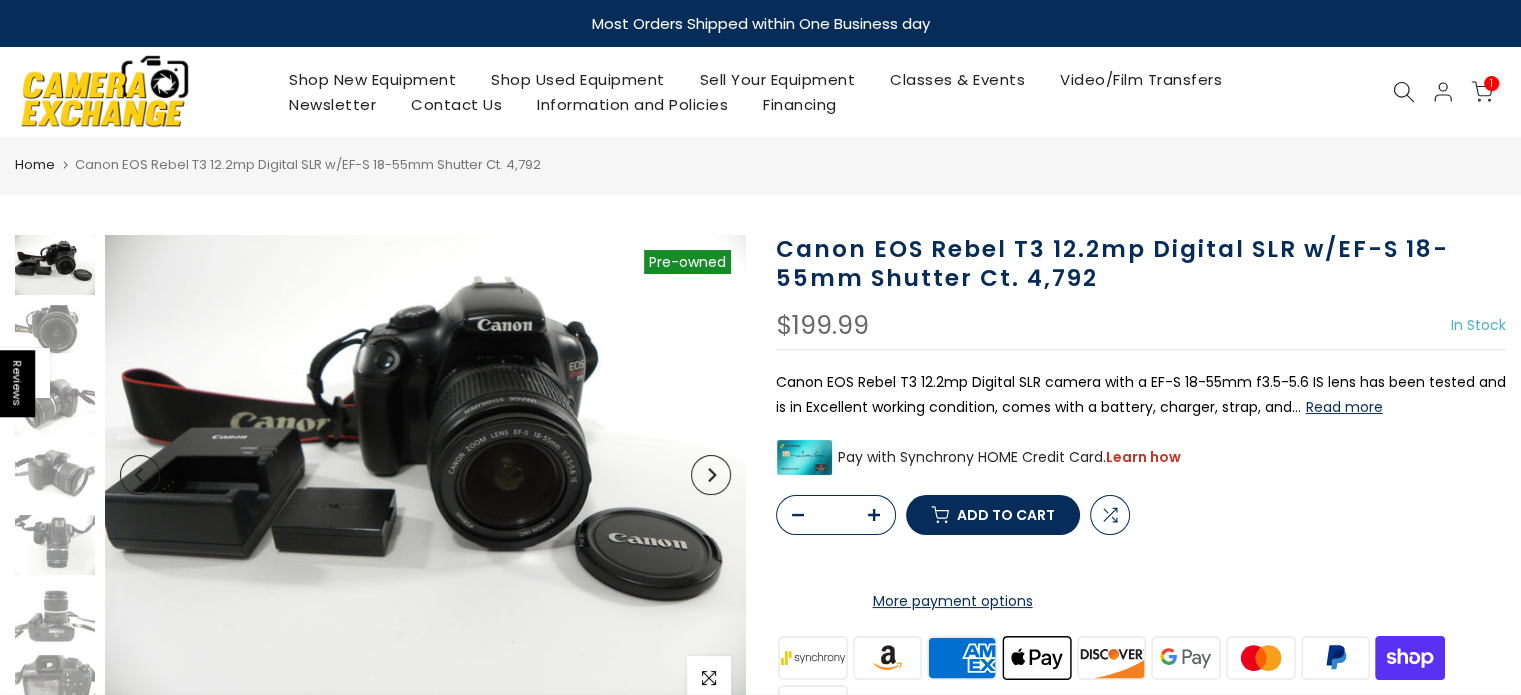 click 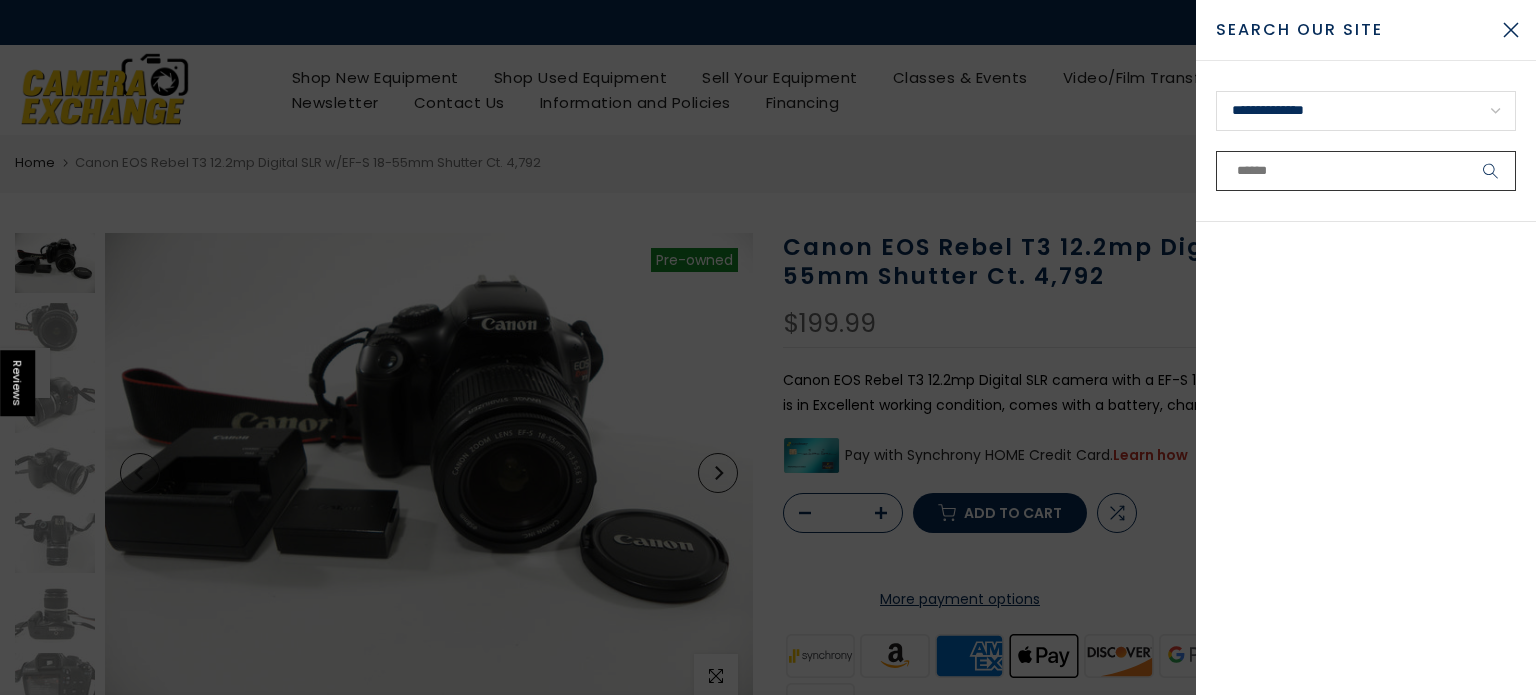 click at bounding box center (1366, 171) 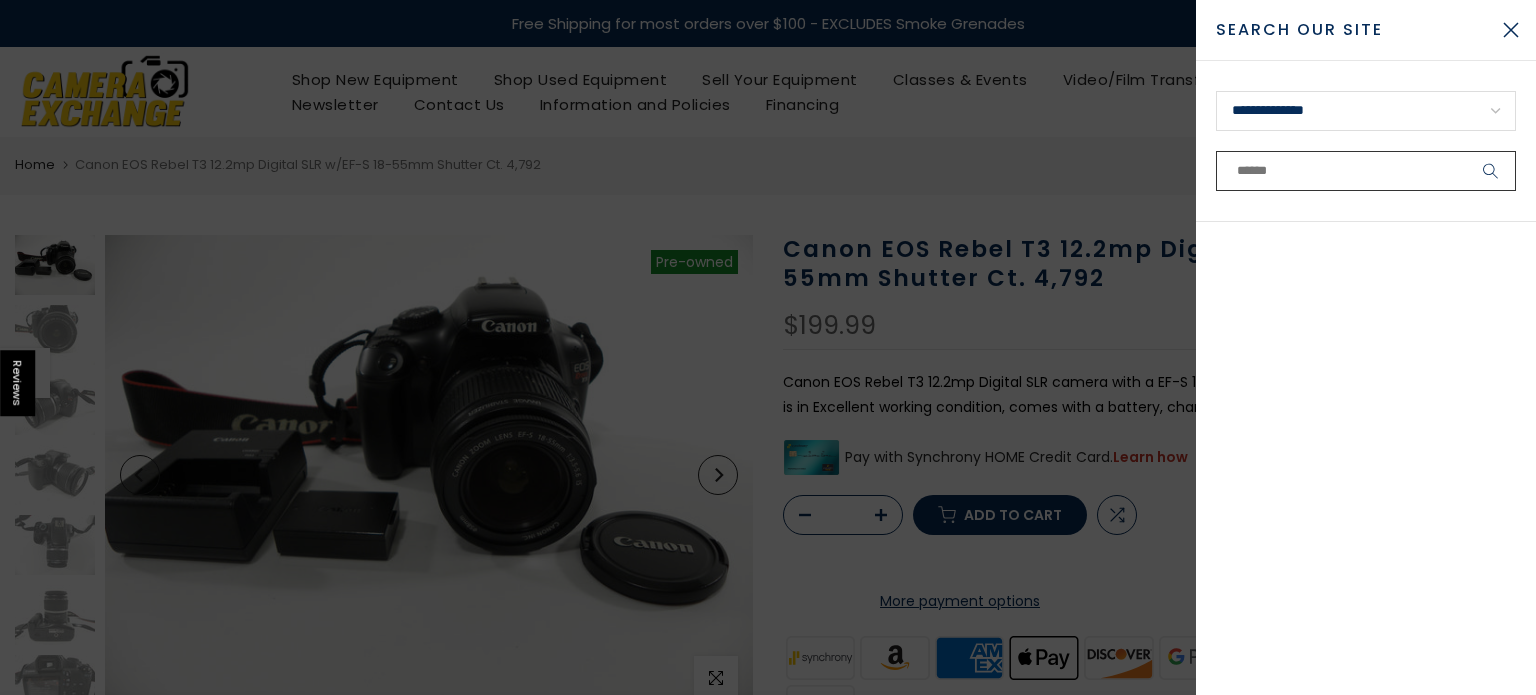 paste on "**********" 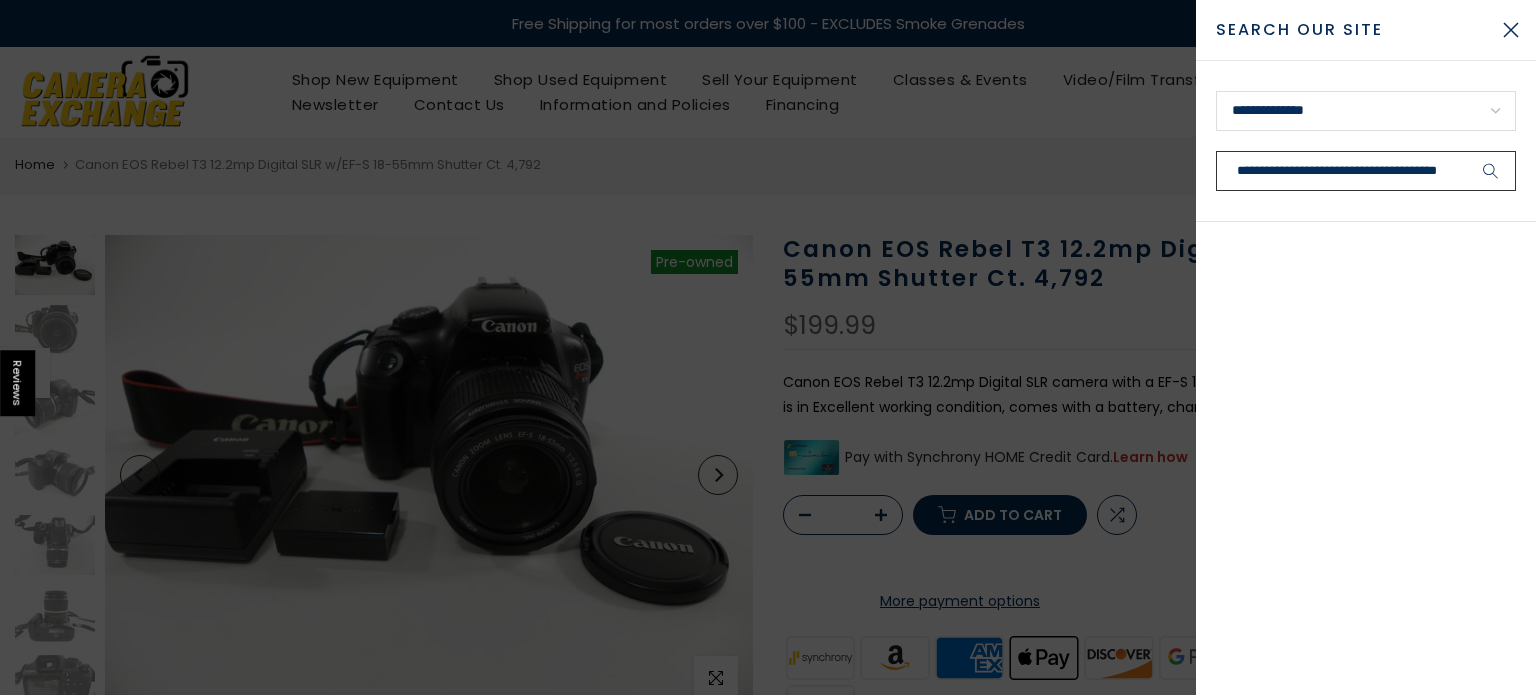 scroll, scrollTop: 0, scrollLeft: 46, axis: horizontal 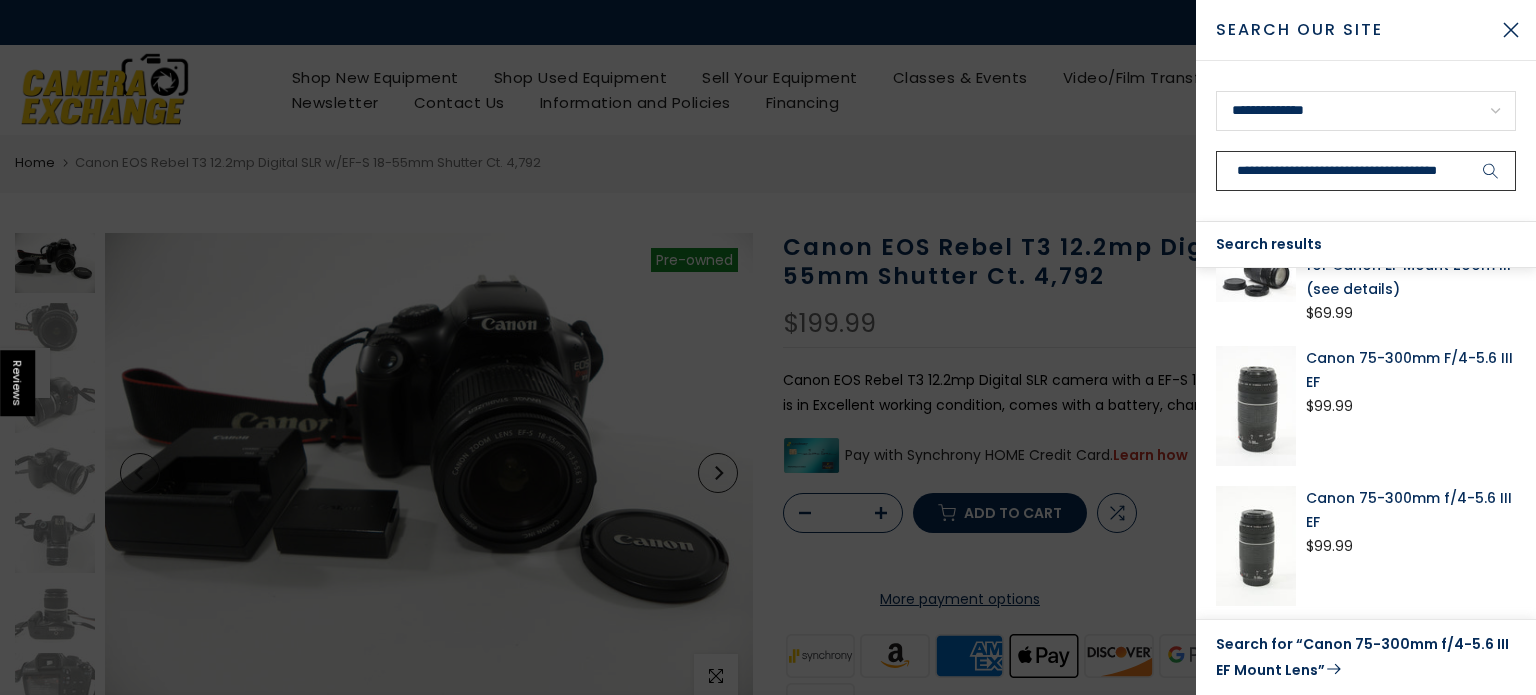 type on "**********" 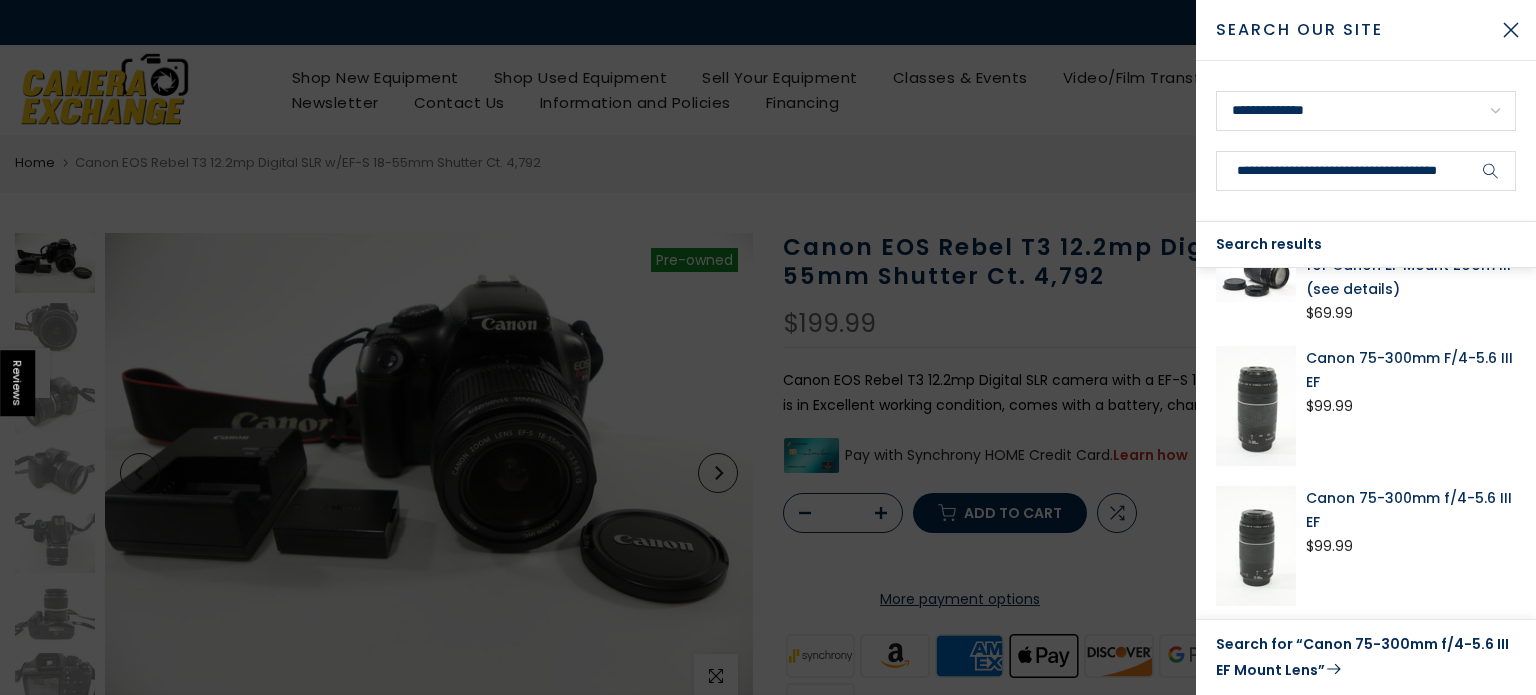scroll, scrollTop: 0, scrollLeft: 0, axis: both 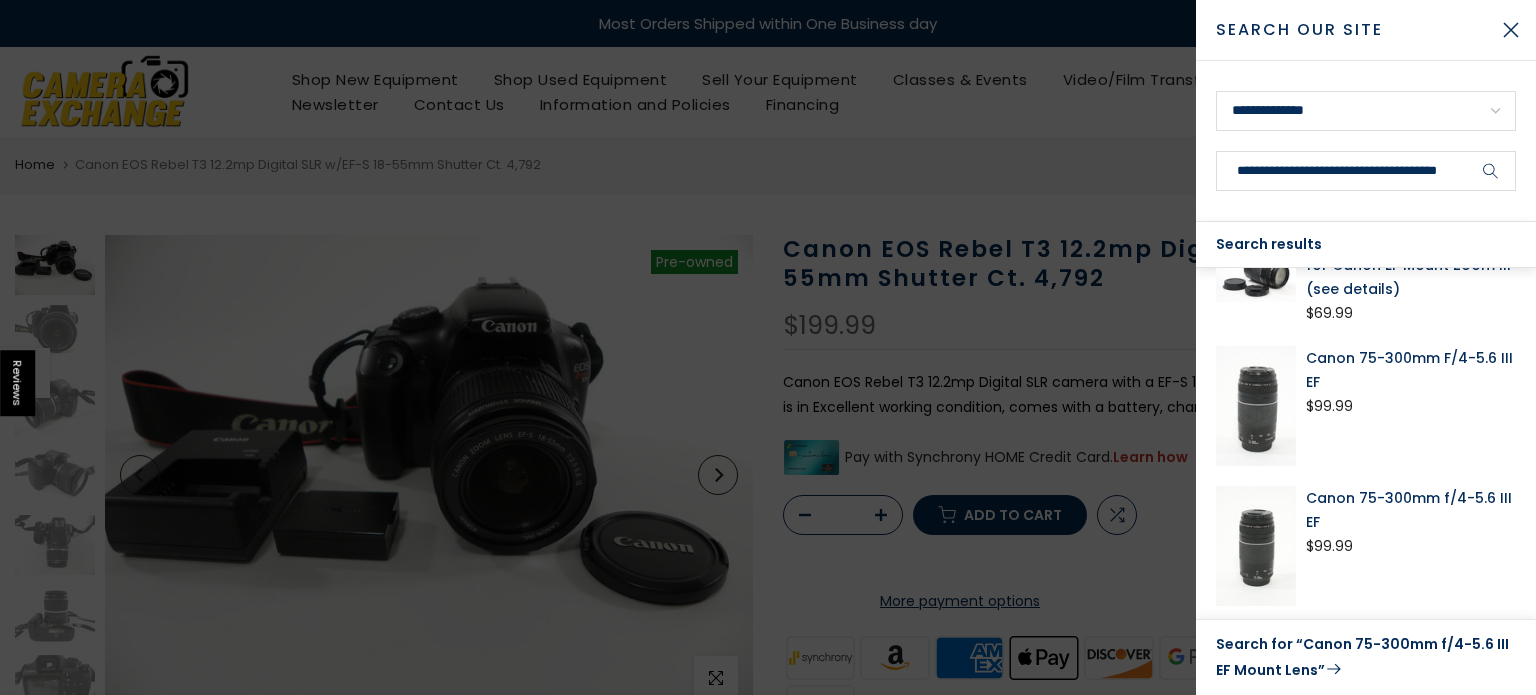 click on "Canon 75-300mm F/4-5.6 III EF" at bounding box center [1411, 370] 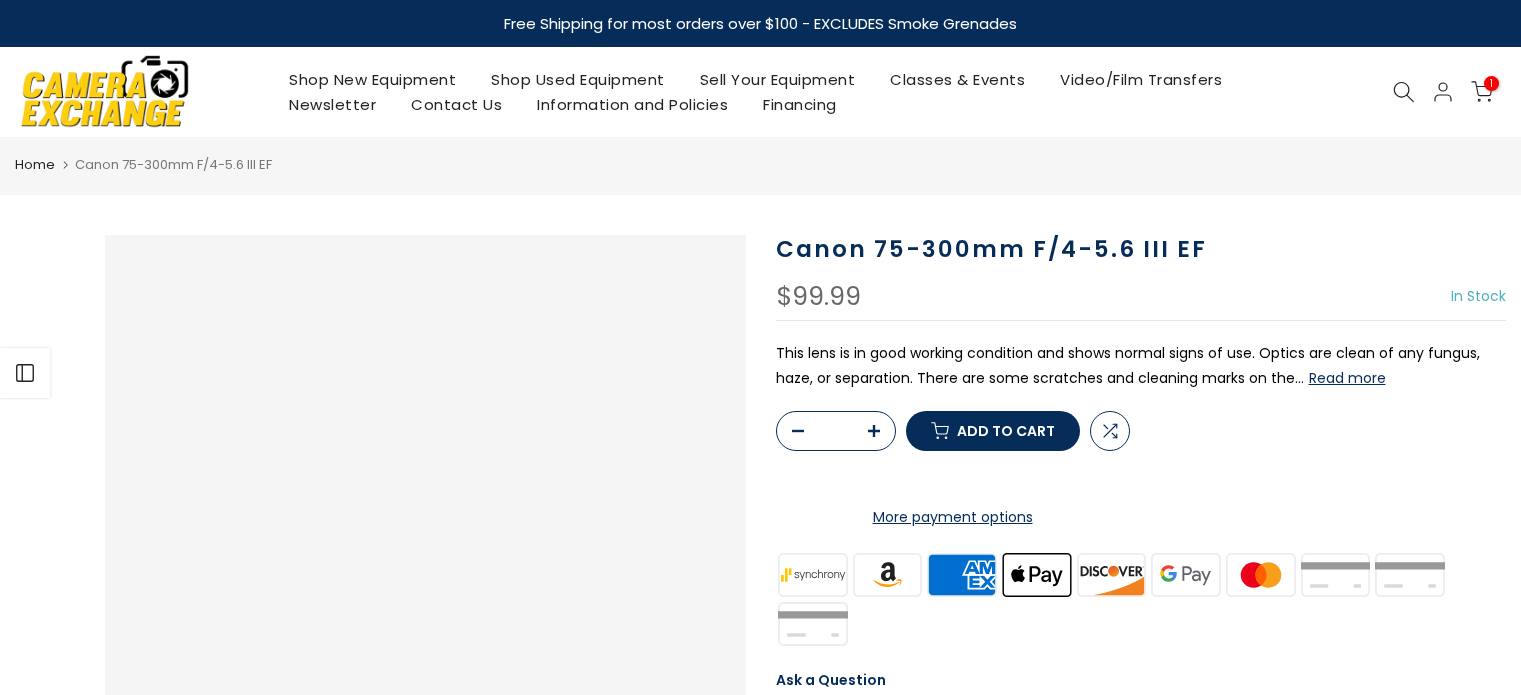 scroll, scrollTop: 0, scrollLeft: 0, axis: both 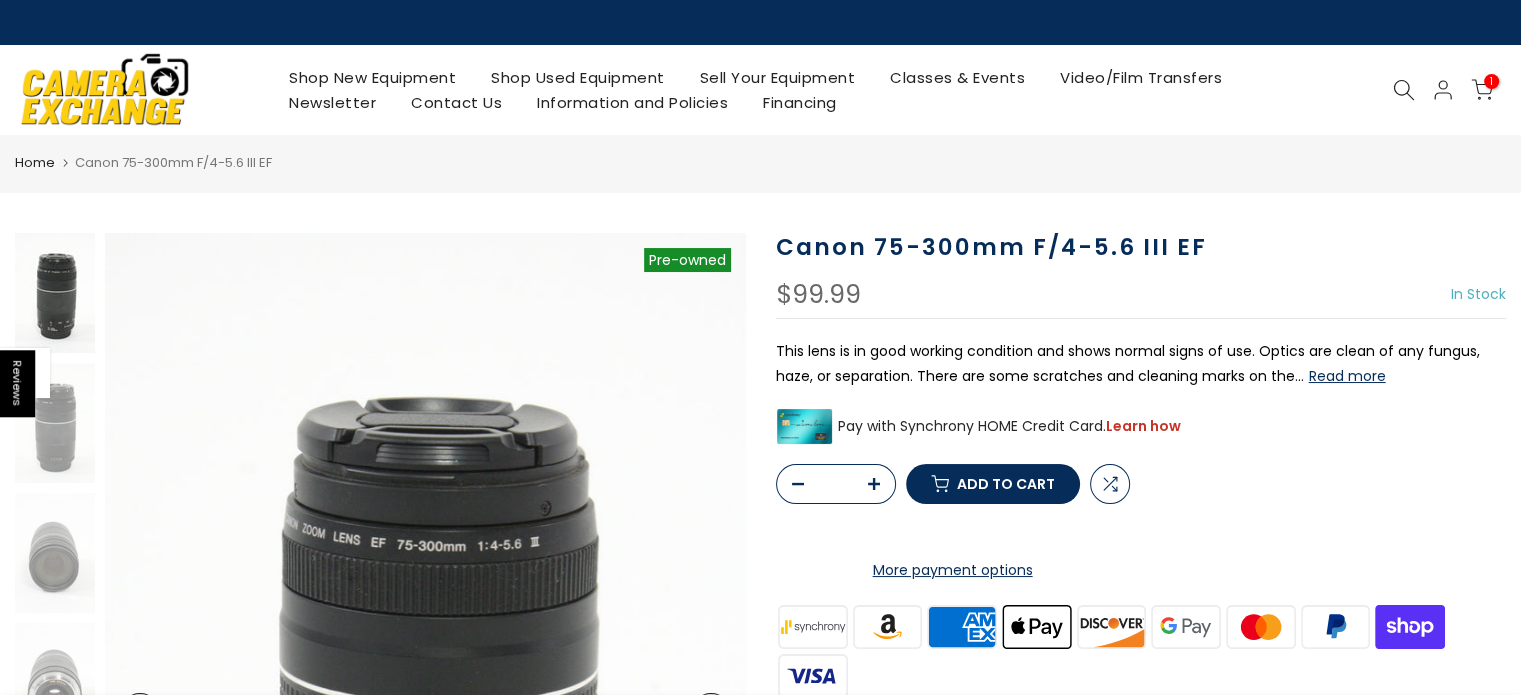 click on "Add to cart" at bounding box center (1006, 484) 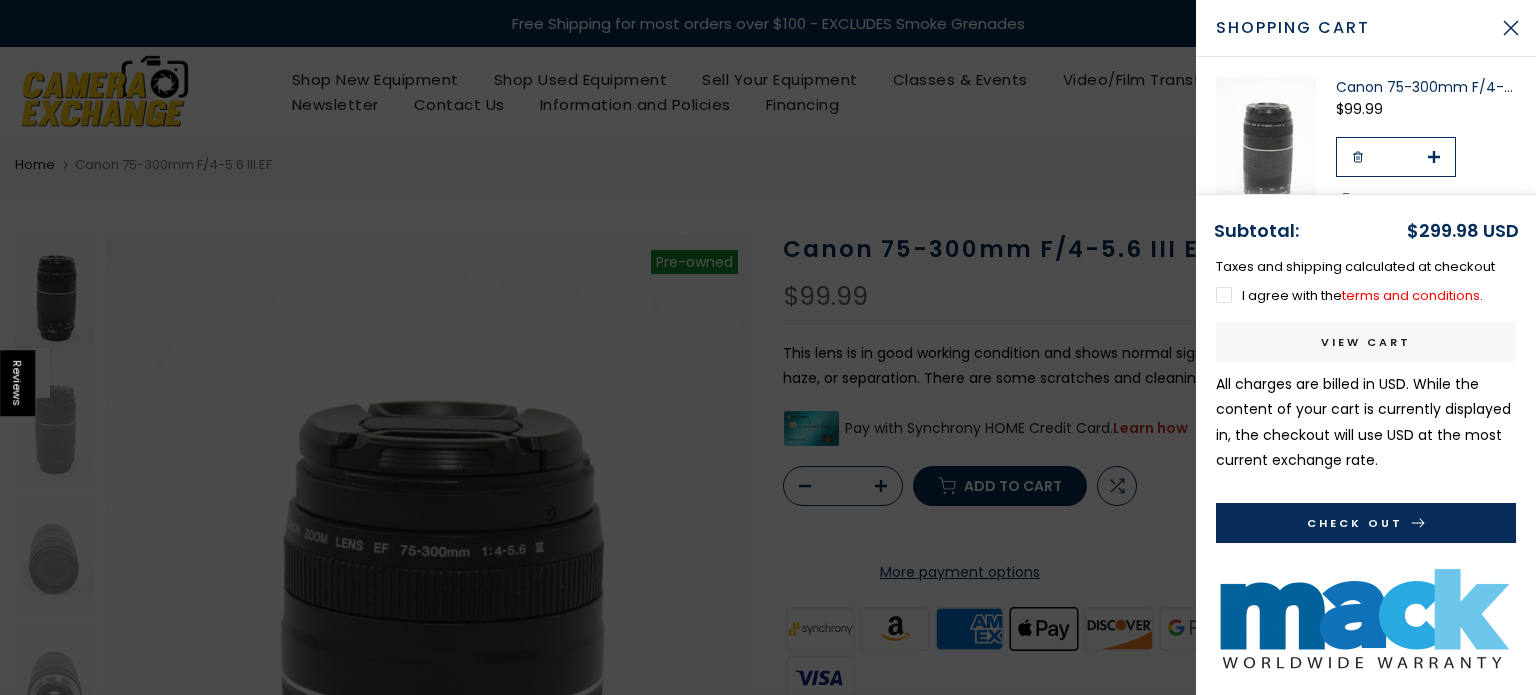 click at bounding box center (768, 347) 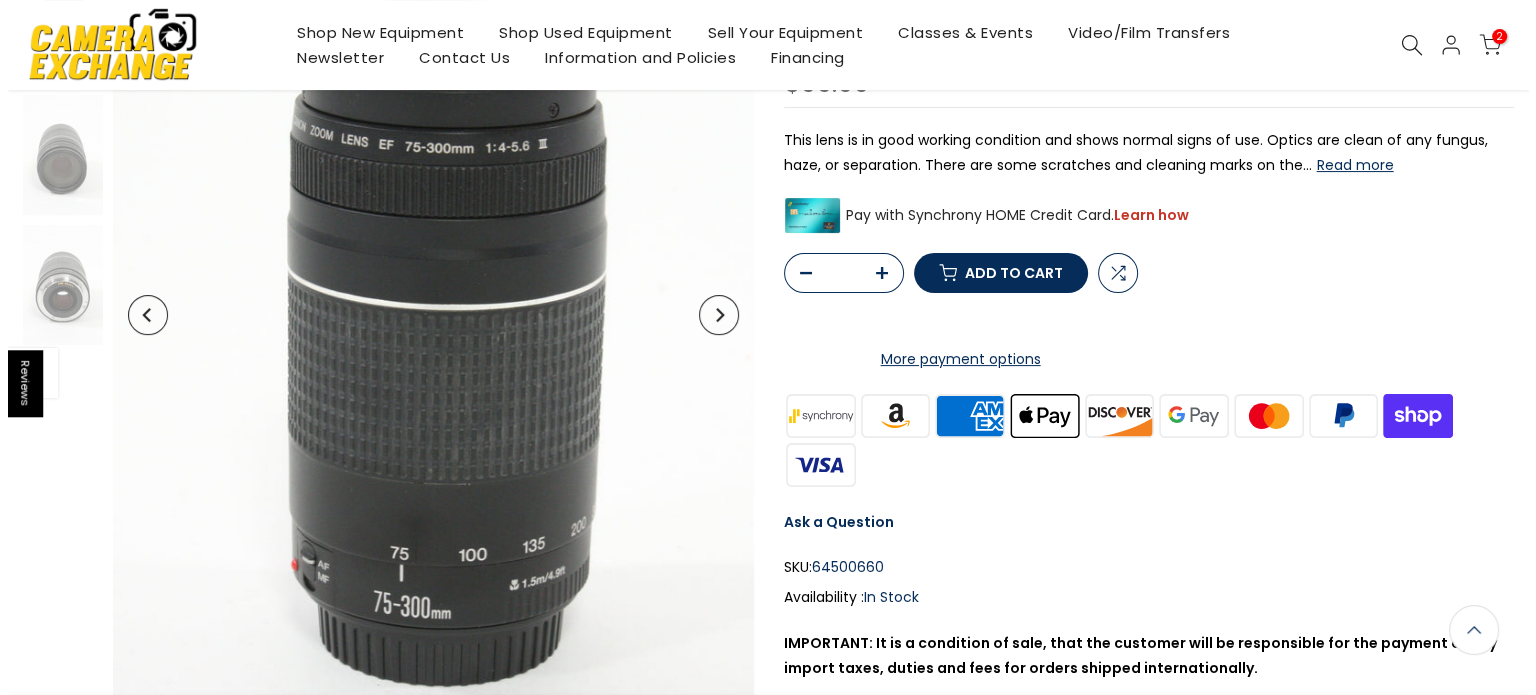 scroll, scrollTop: 0, scrollLeft: 0, axis: both 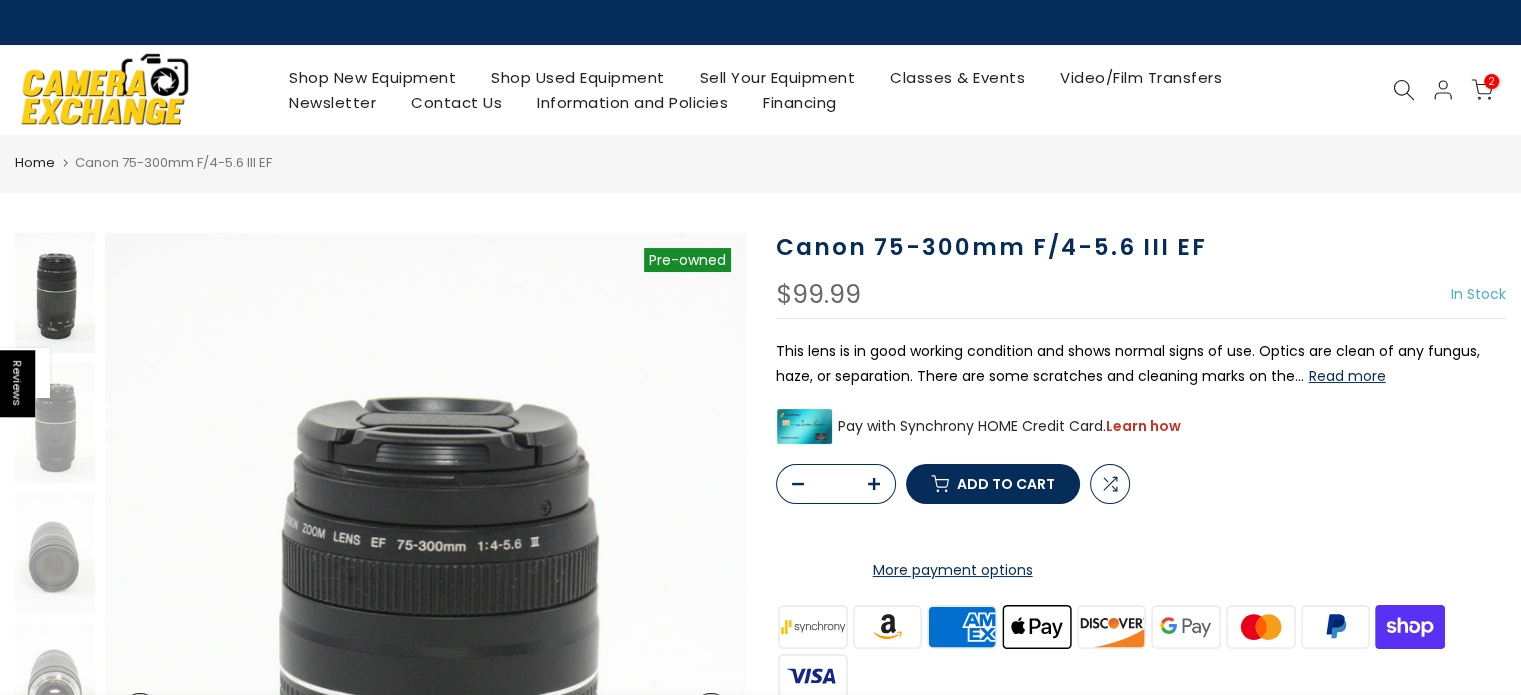 click 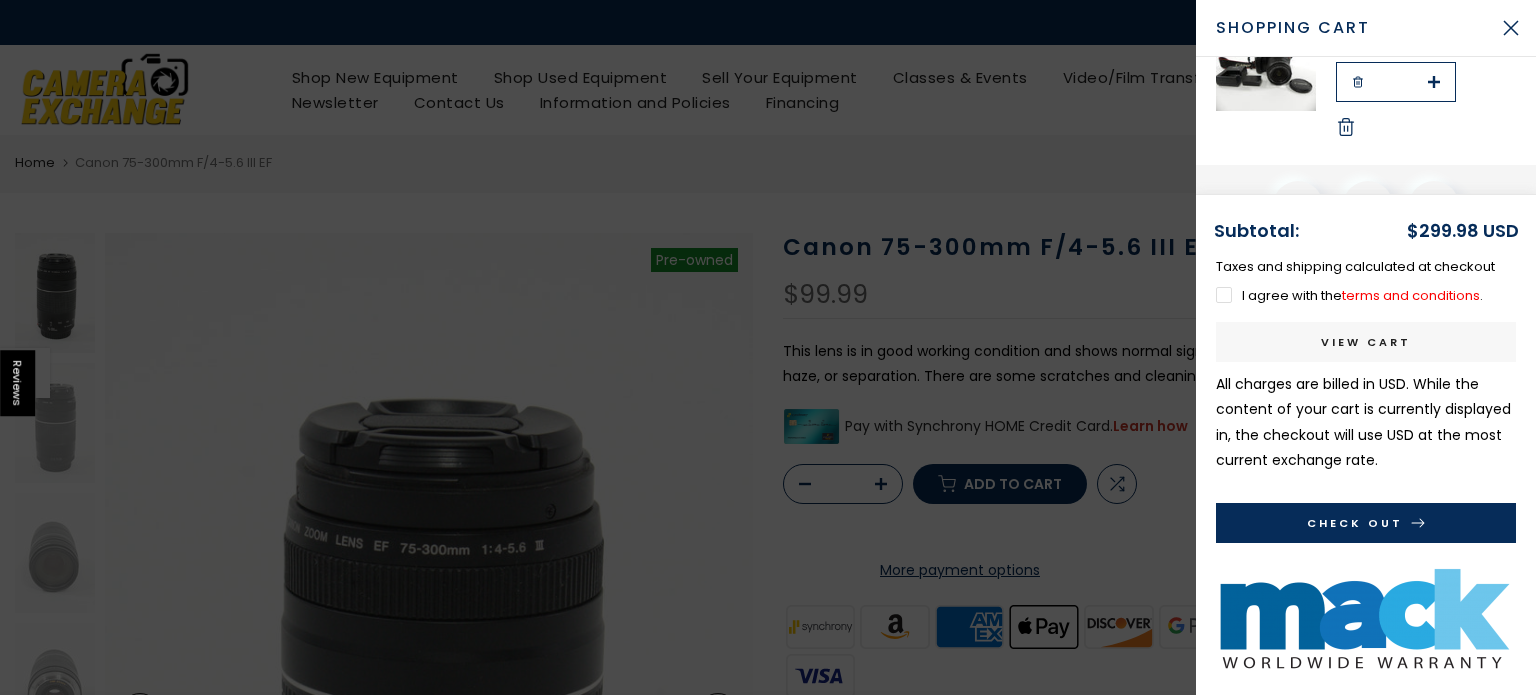 scroll, scrollTop: 133, scrollLeft: 0, axis: vertical 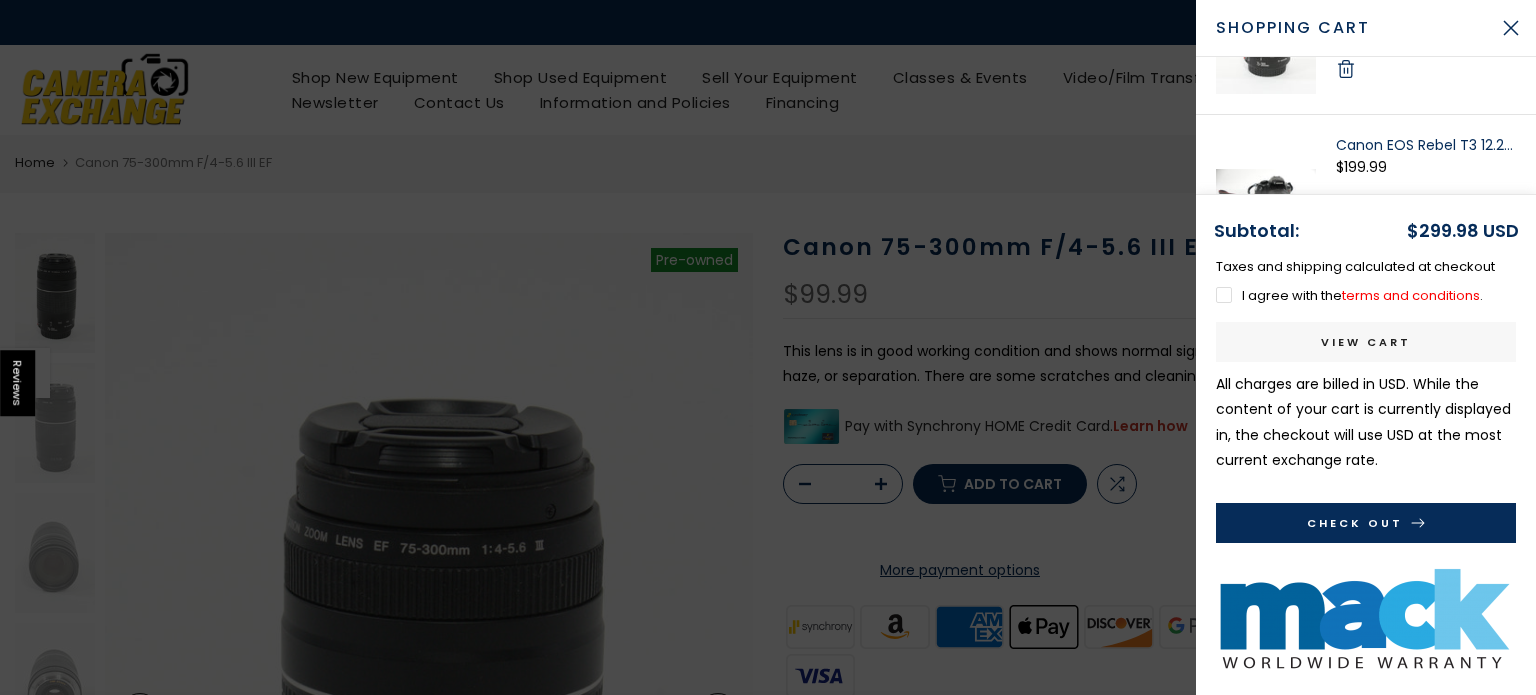 click on "Canon EOS Rebel T3 12.2mp Digital SLR w/EF-S 18-55mm Shutter Ct. 4,792" at bounding box center [1426, 145] 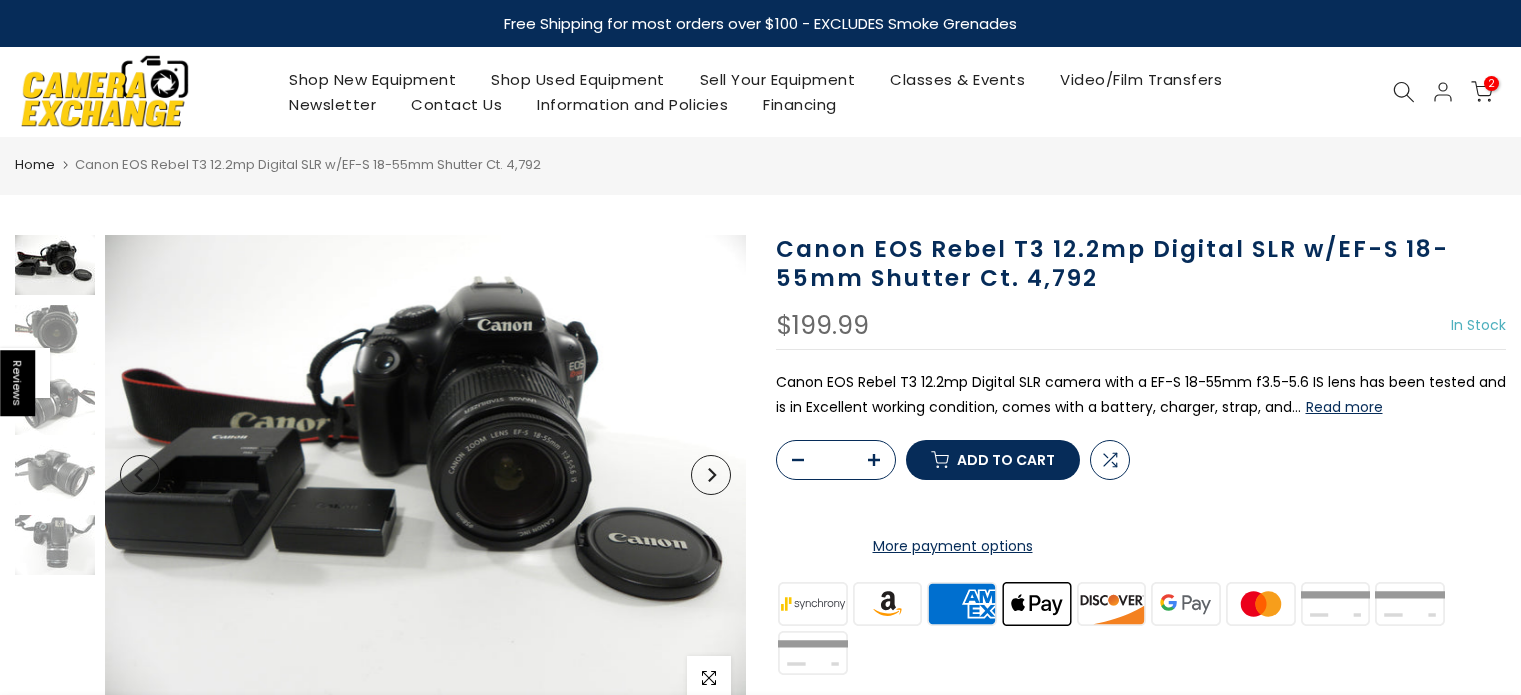 scroll, scrollTop: 0, scrollLeft: 0, axis: both 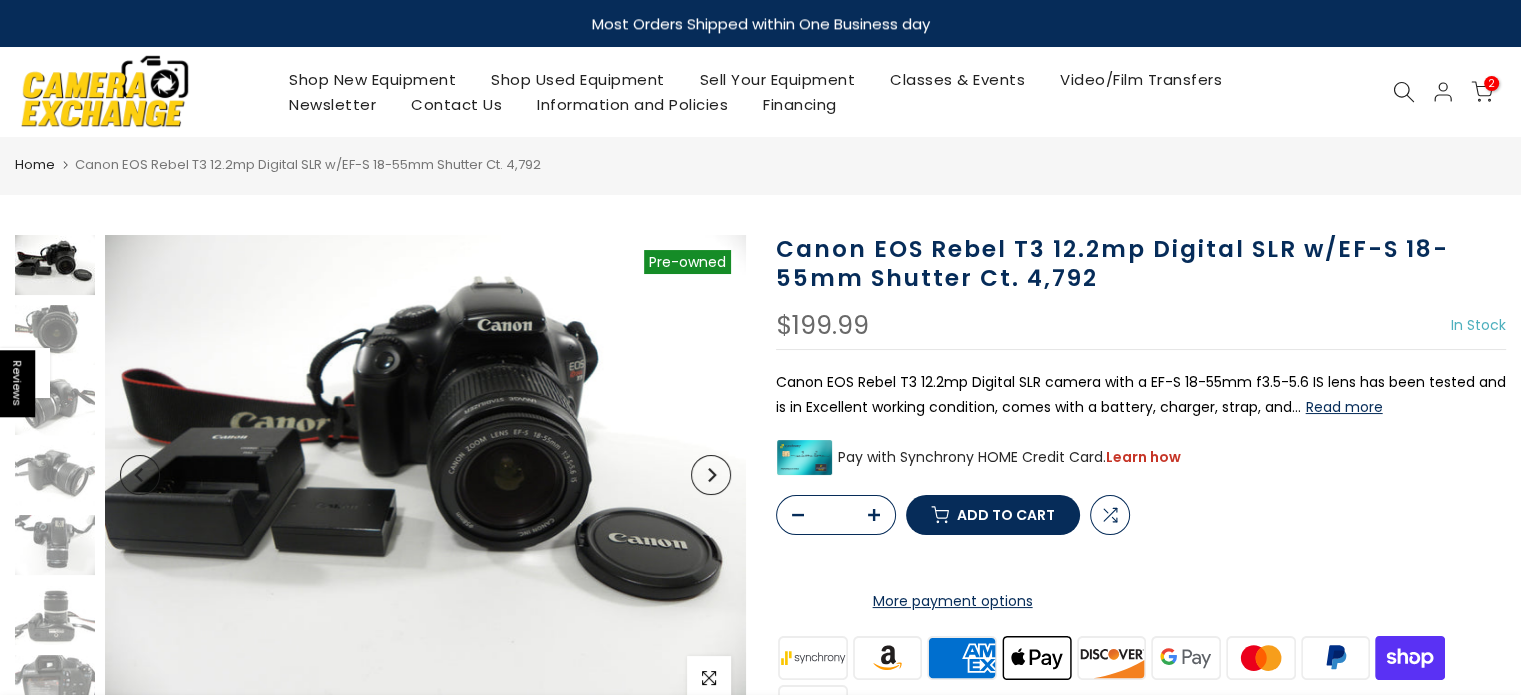click on "Read more" at bounding box center [1344, 407] 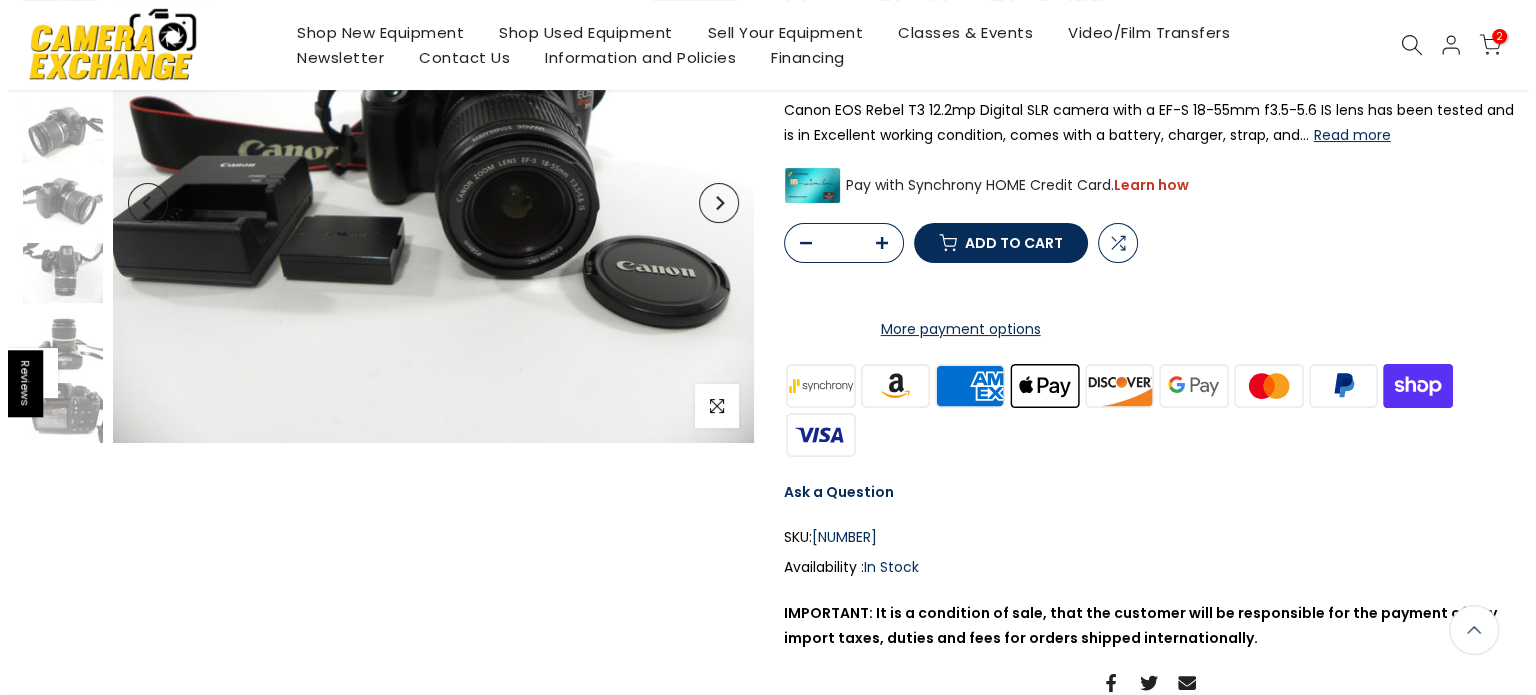 scroll, scrollTop: 271, scrollLeft: 0, axis: vertical 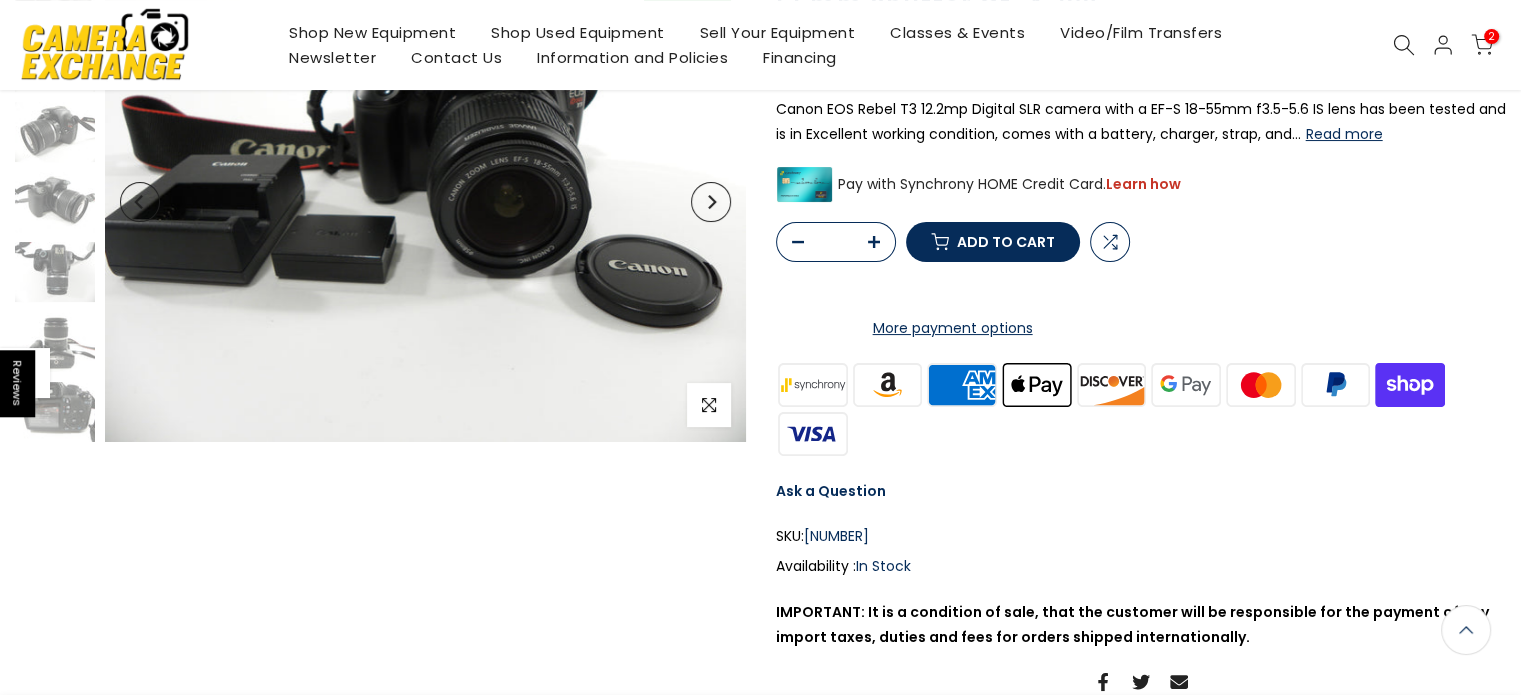 click 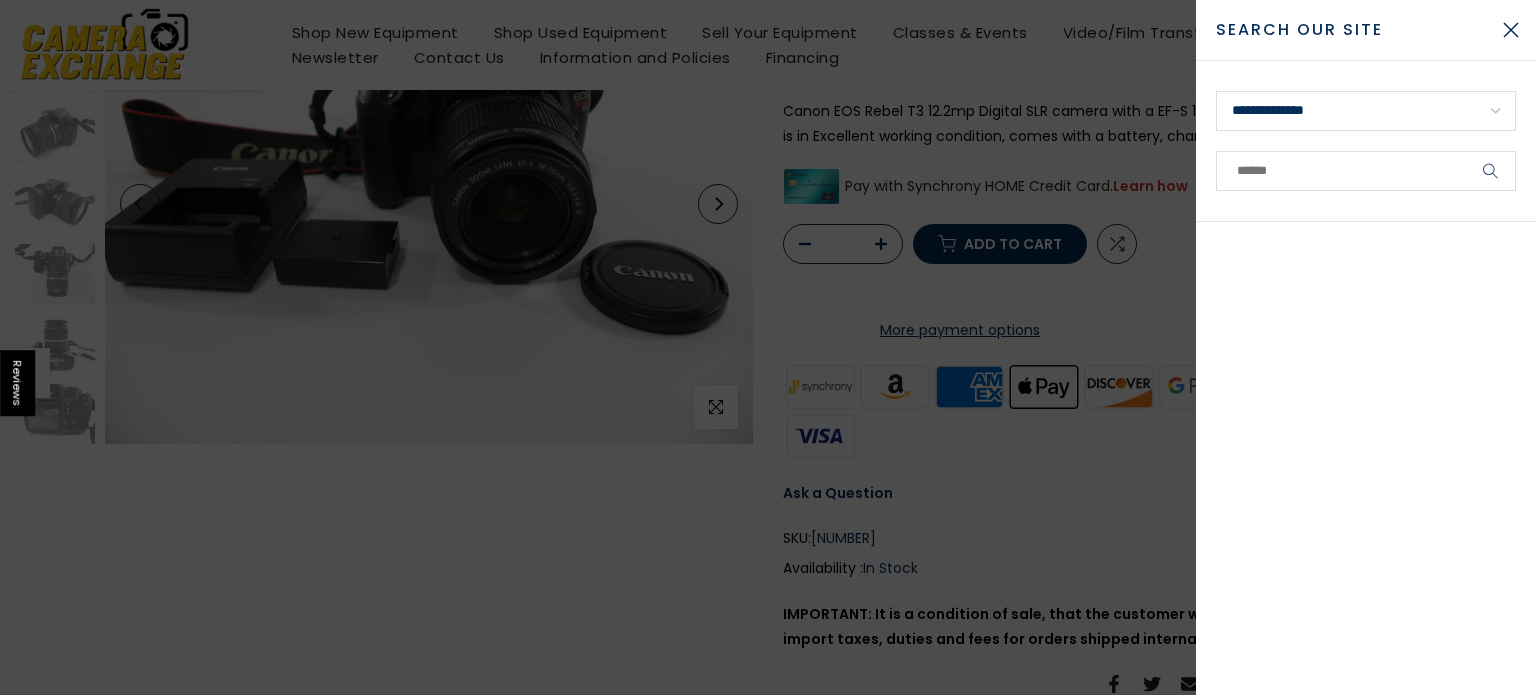 scroll, scrollTop: 272, scrollLeft: 0, axis: vertical 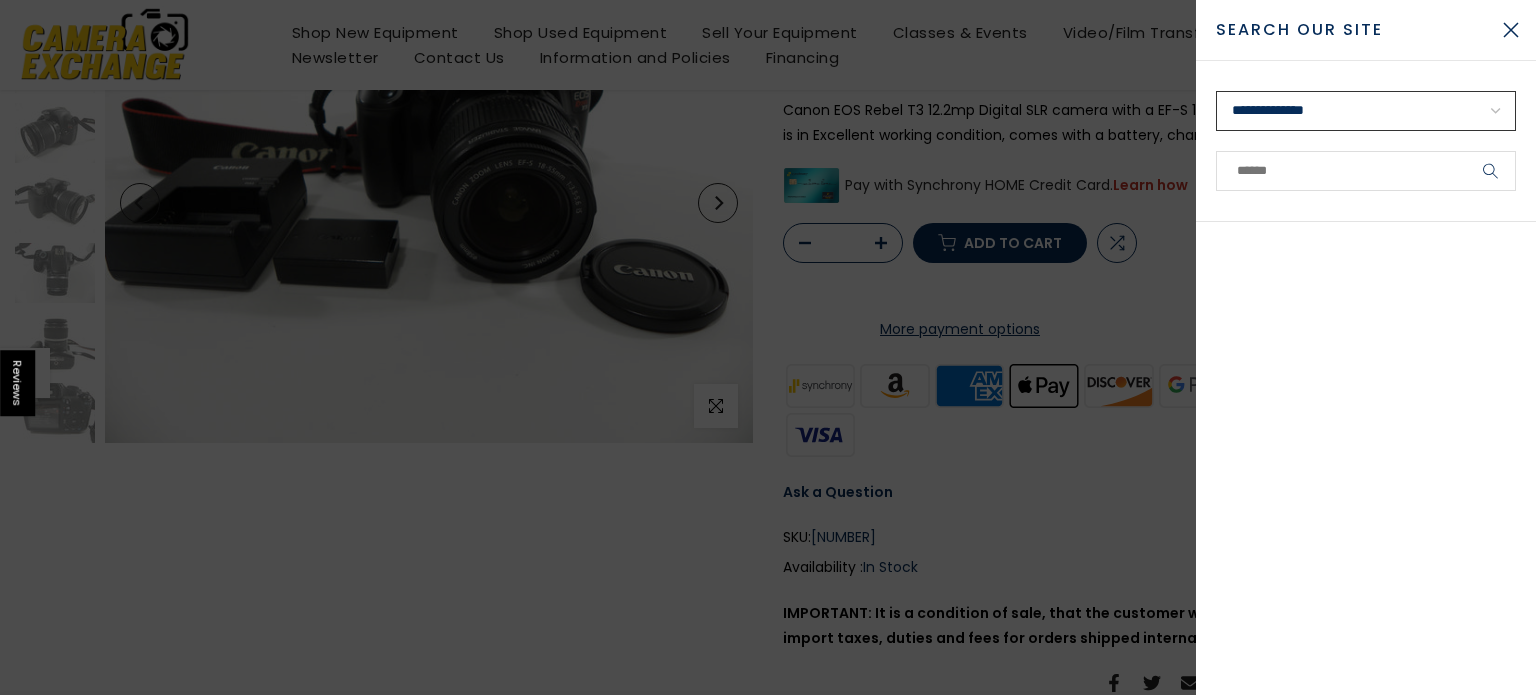 click on "**********" at bounding box center (1366, 111) 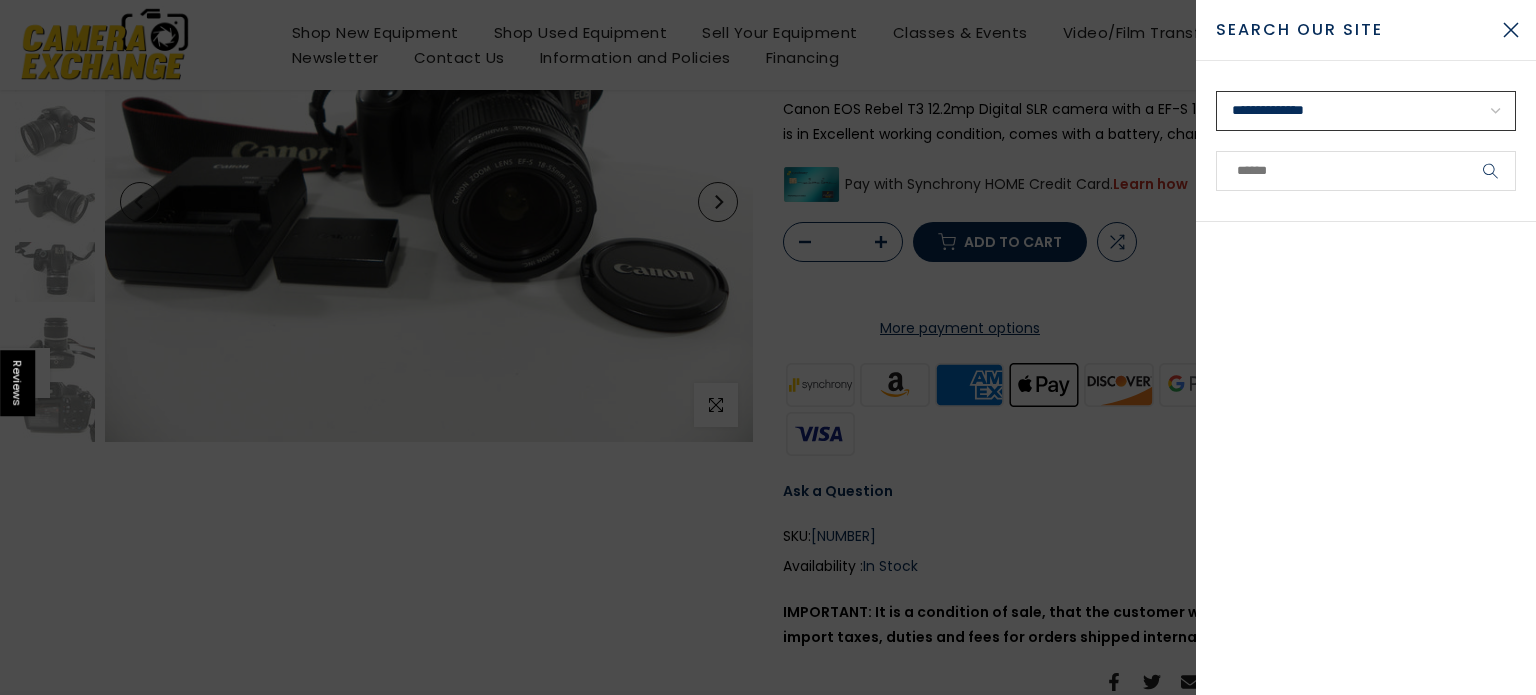 select on "**********" 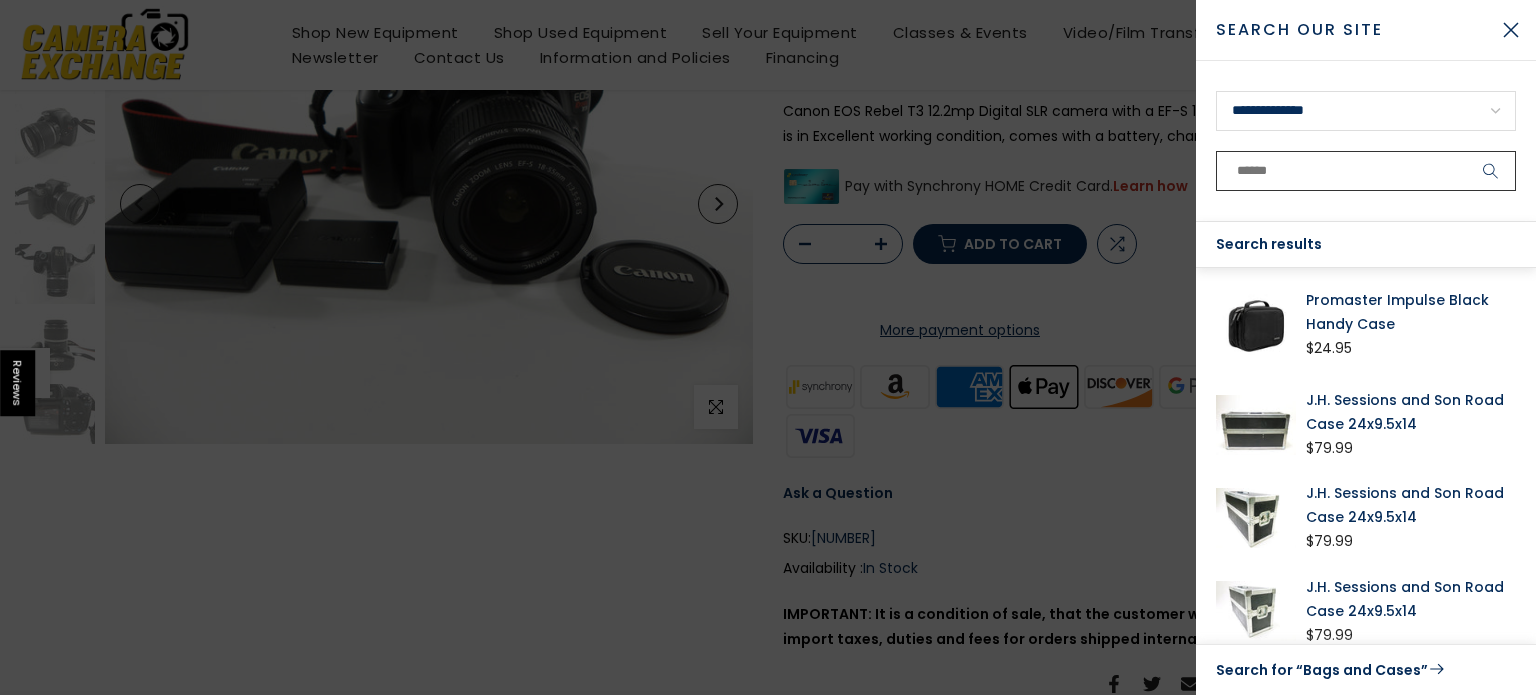 click at bounding box center (1366, 171) 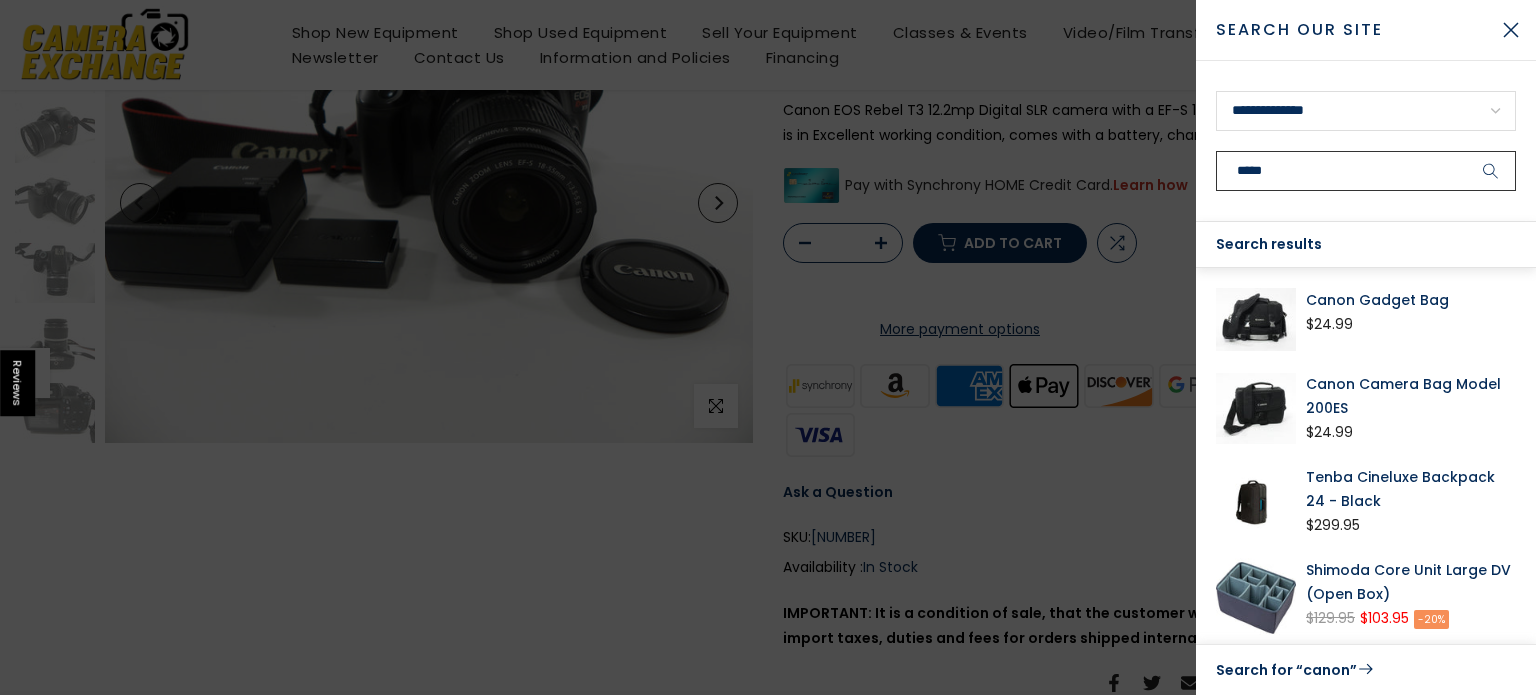 scroll, scrollTop: 271, scrollLeft: 0, axis: vertical 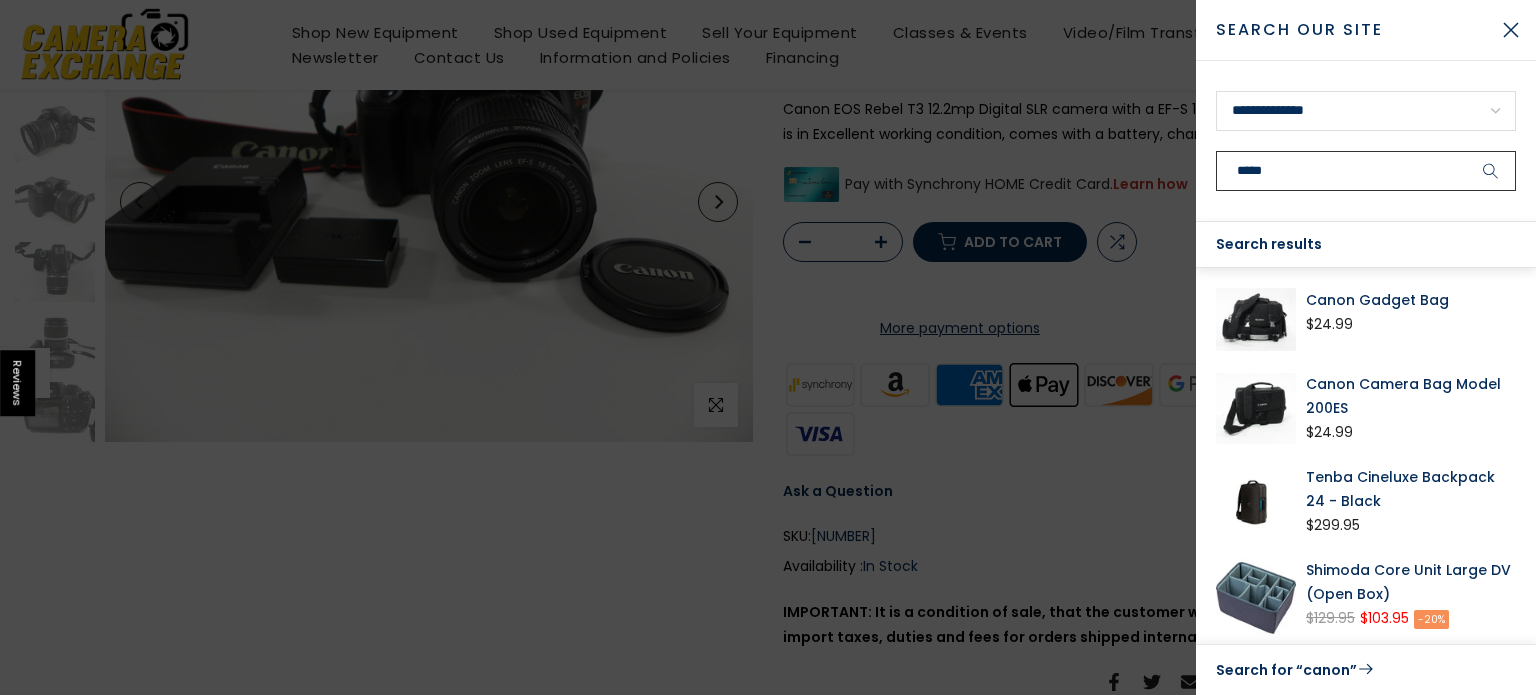 type on "*****" 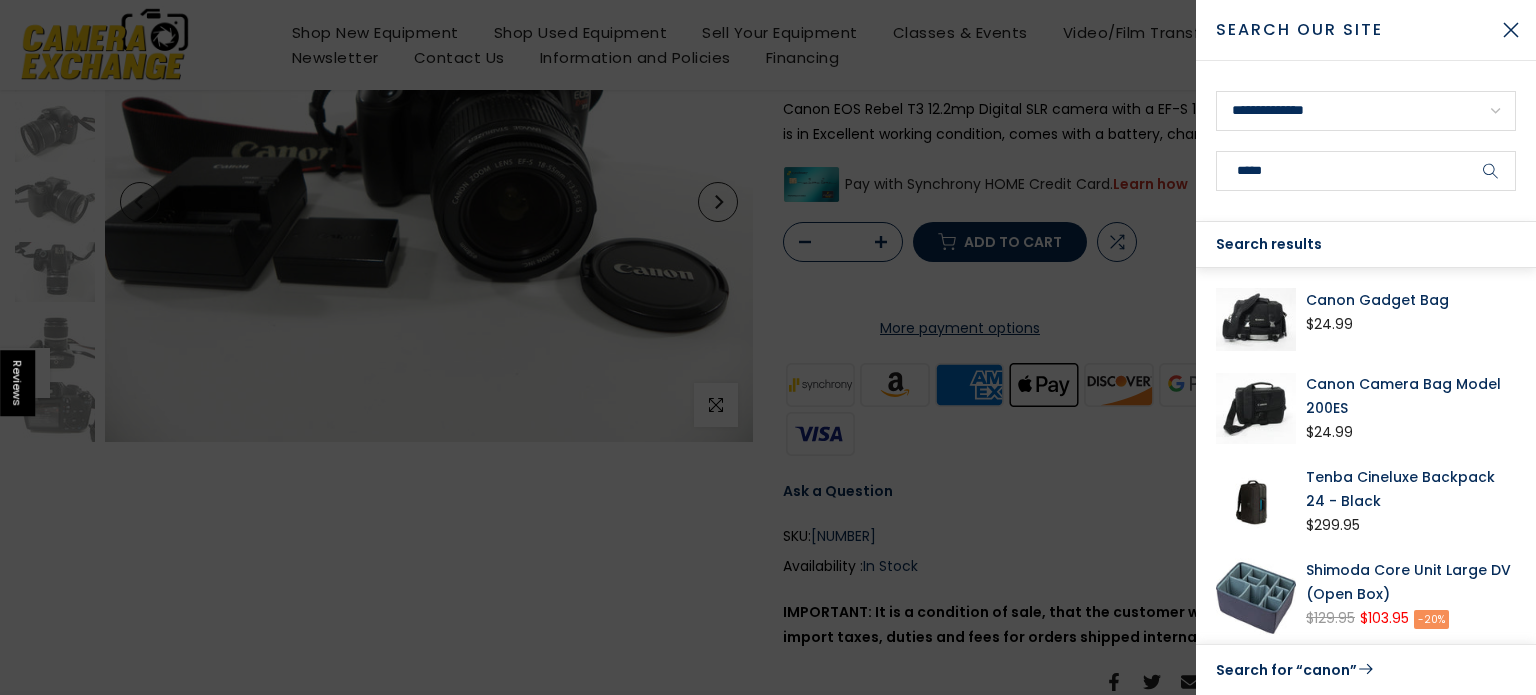 click on "Canon Gadget Bag" at bounding box center (1411, 300) 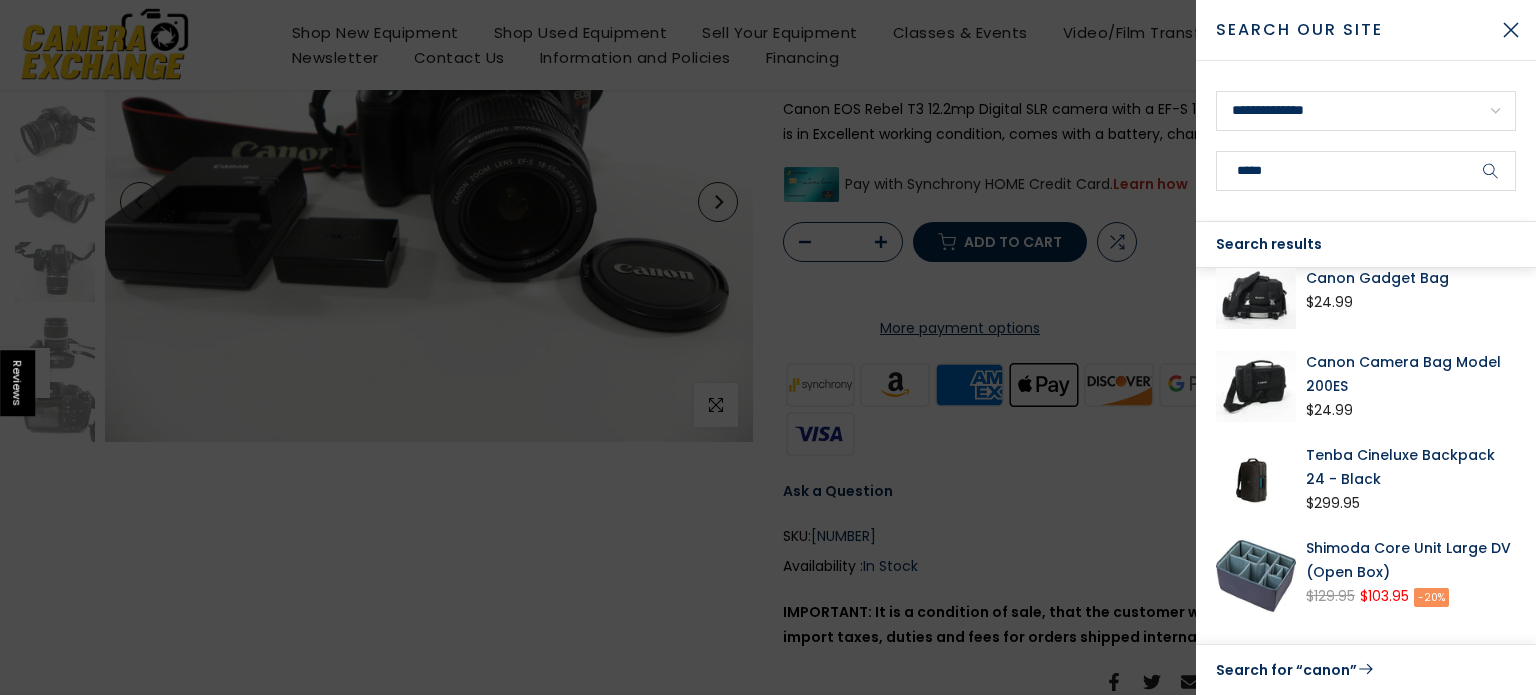 scroll, scrollTop: 32, scrollLeft: 0, axis: vertical 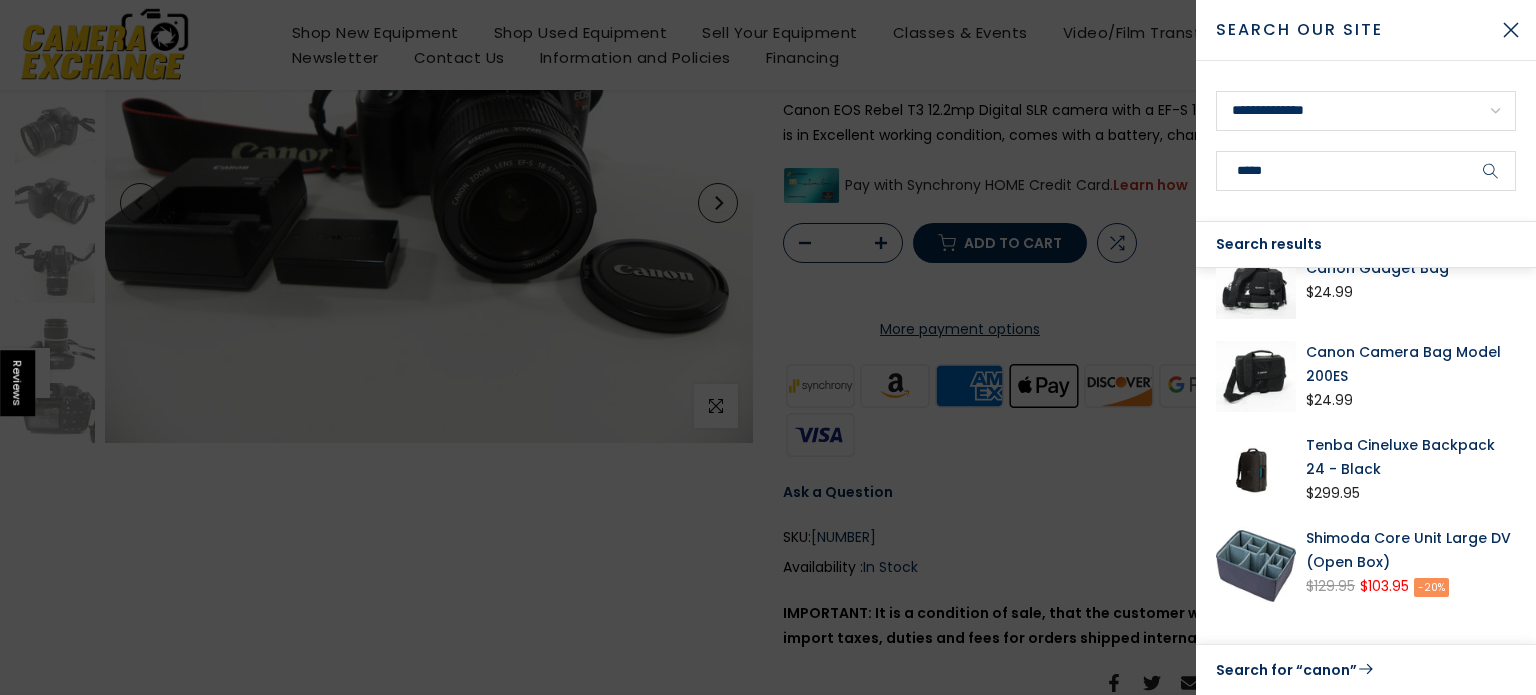 click on "Canon Camera Bag Model 200ES" at bounding box center (1411, 364) 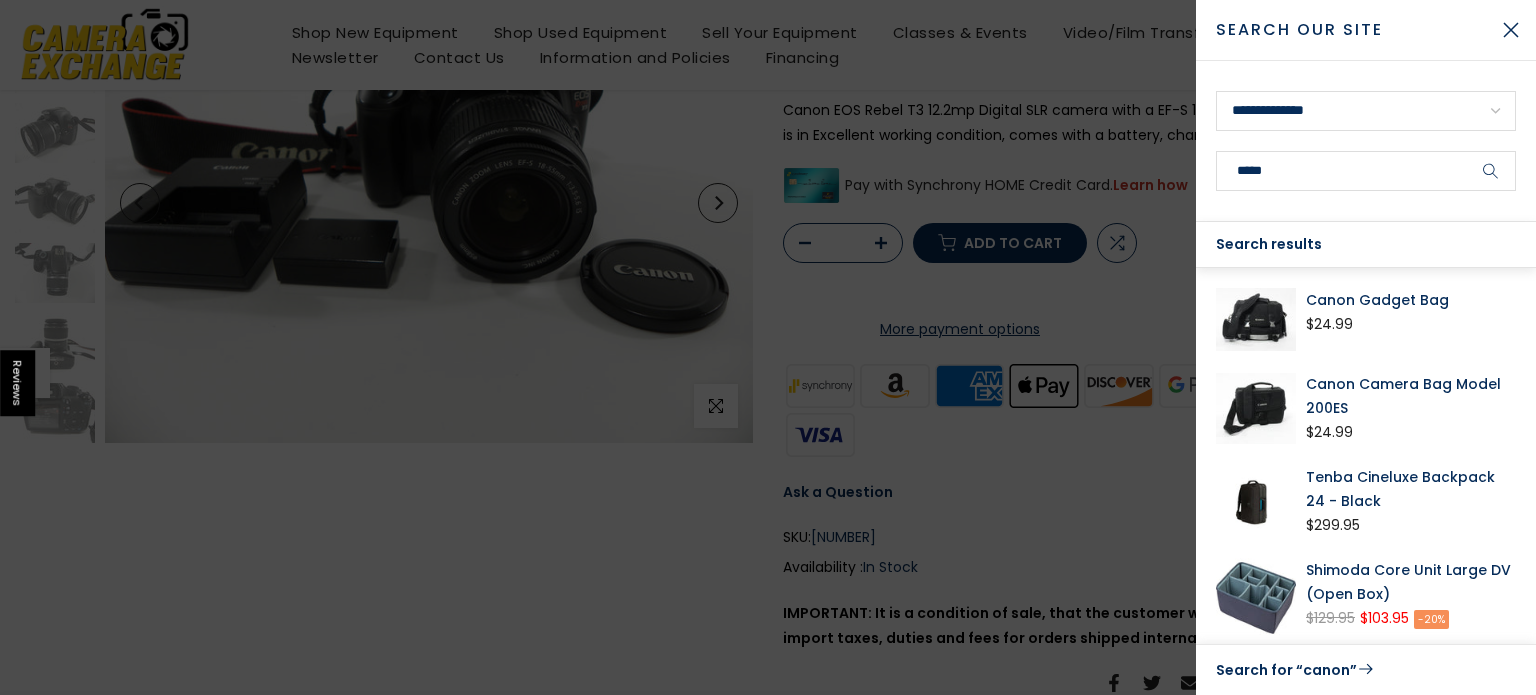 click on "Canon Gadget Bag" at bounding box center [1411, 300] 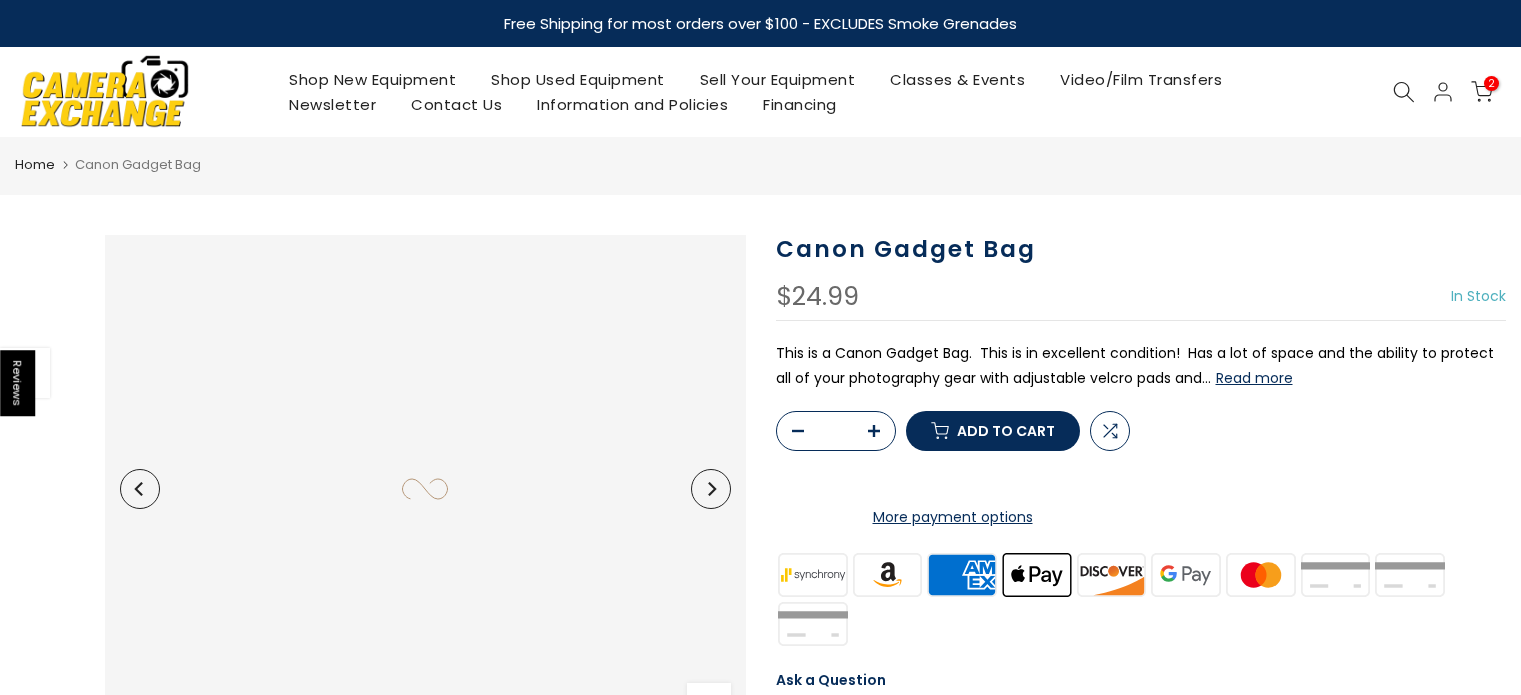 scroll, scrollTop: 0, scrollLeft: 0, axis: both 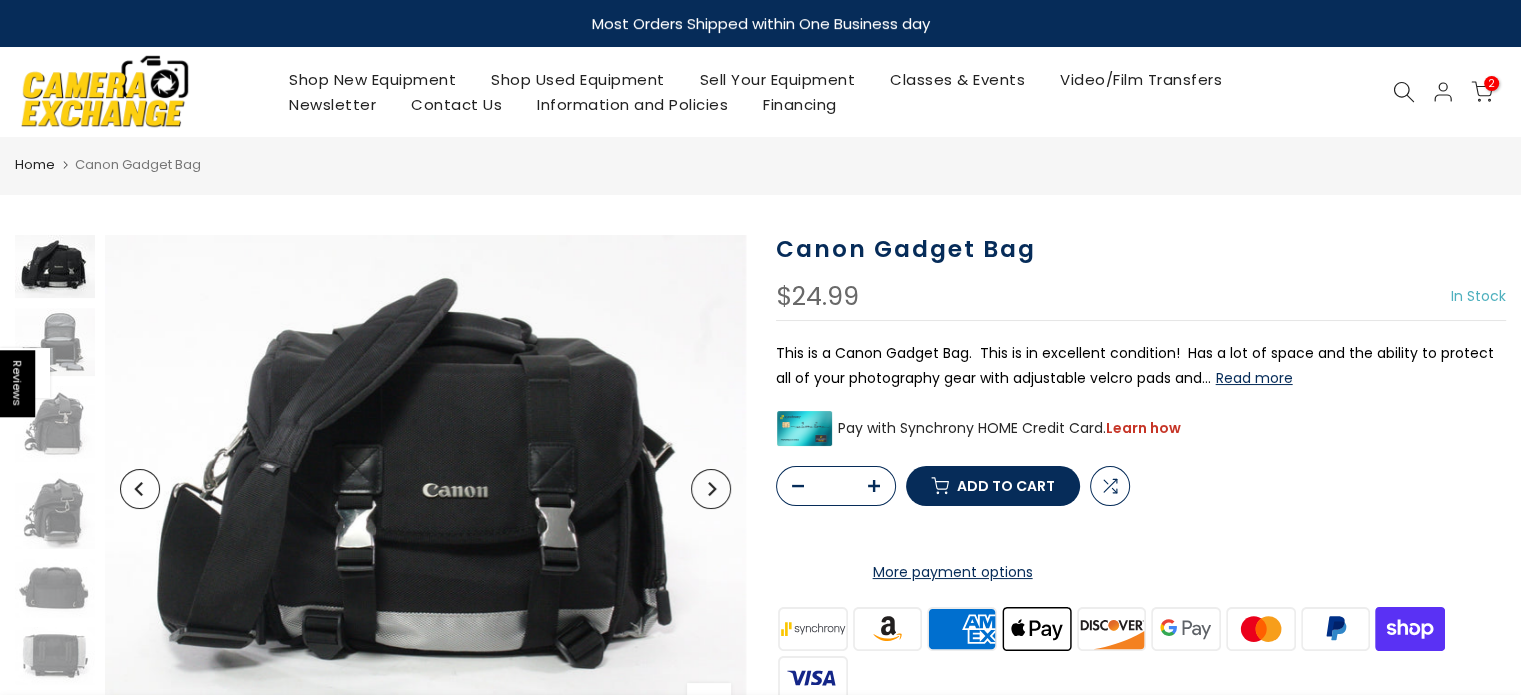 click on "Add to cart" at bounding box center [1006, 486] 